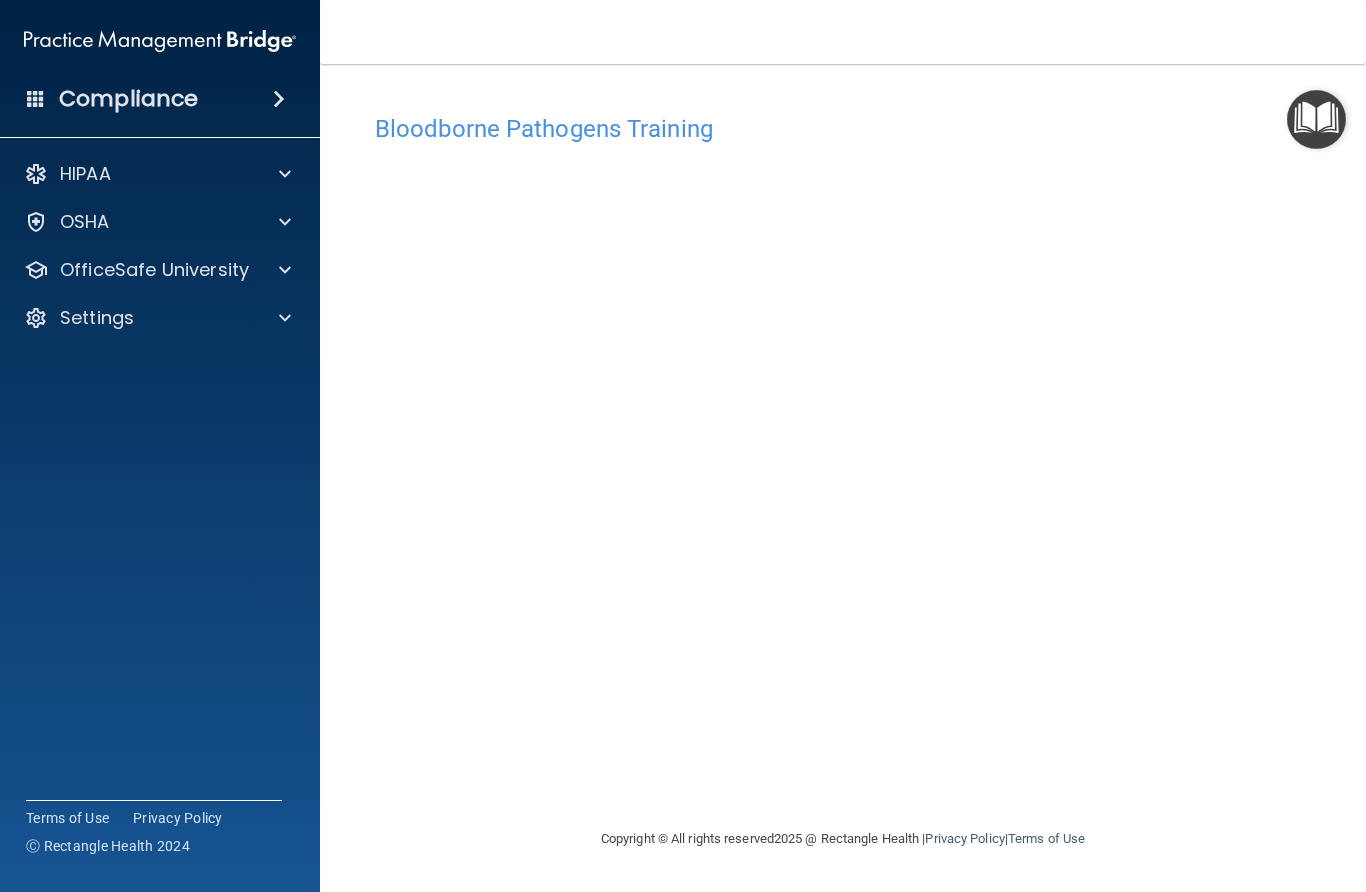 scroll, scrollTop: 191, scrollLeft: 344, axis: both 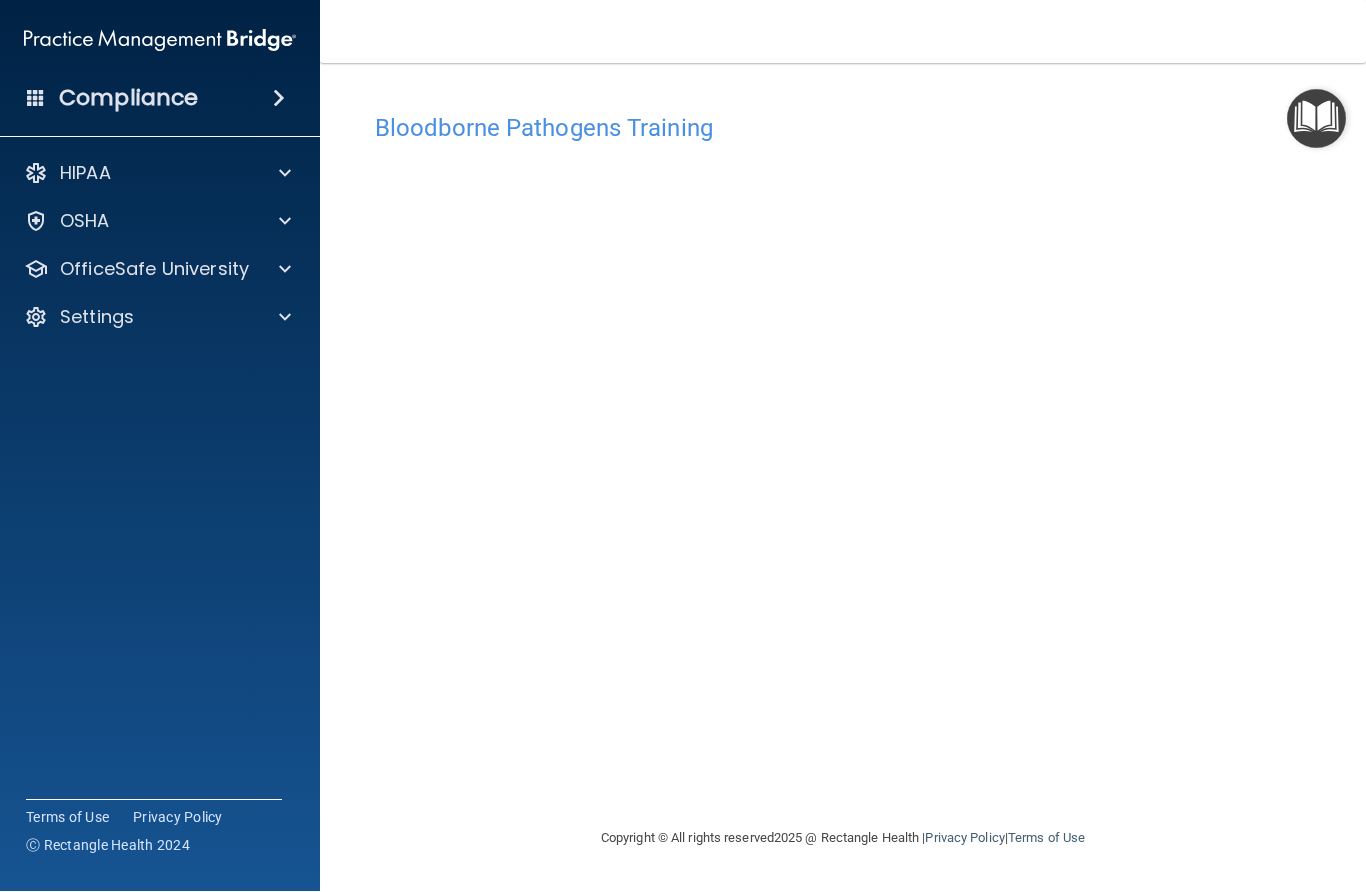 click on "Bloodborne Pathogens Training         This course doesn’t expire until . Are you sure you want to take this course now?   Take the course anyway!            Copyright © All rights reserved  2025 @ Rectangle Health |  Privacy Policy  |  Terms of Use" at bounding box center (843, 478) 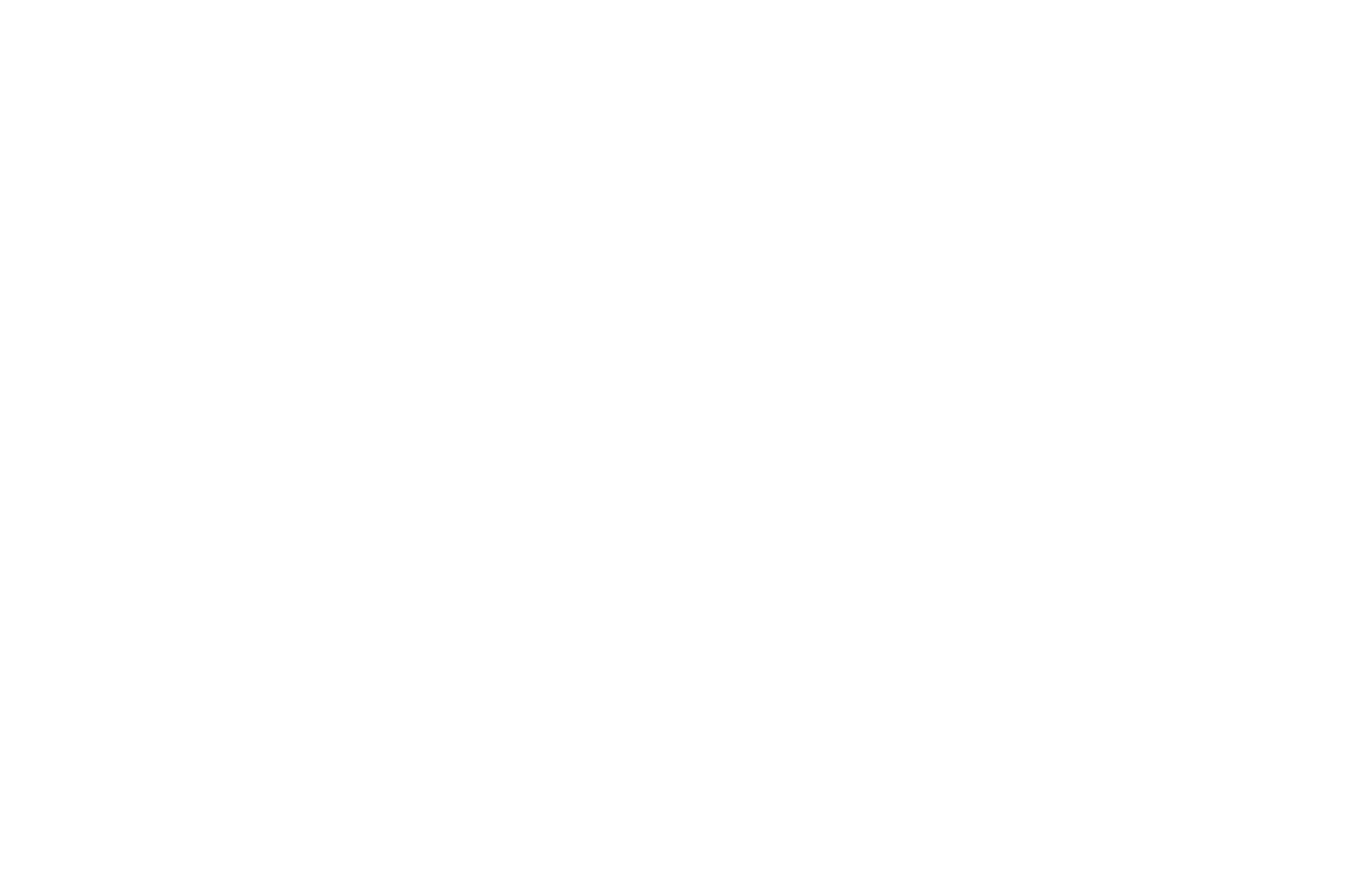 click on "Bloodborne Pathogens Training         This course doesn’t expire until . Are you sure you want to take this course now?   Take the course anyway!            Copyright © All rights reserved  2025 @ Rectangle Health |  Privacy Policy  |  Terms of Use" at bounding box center [843, 478] 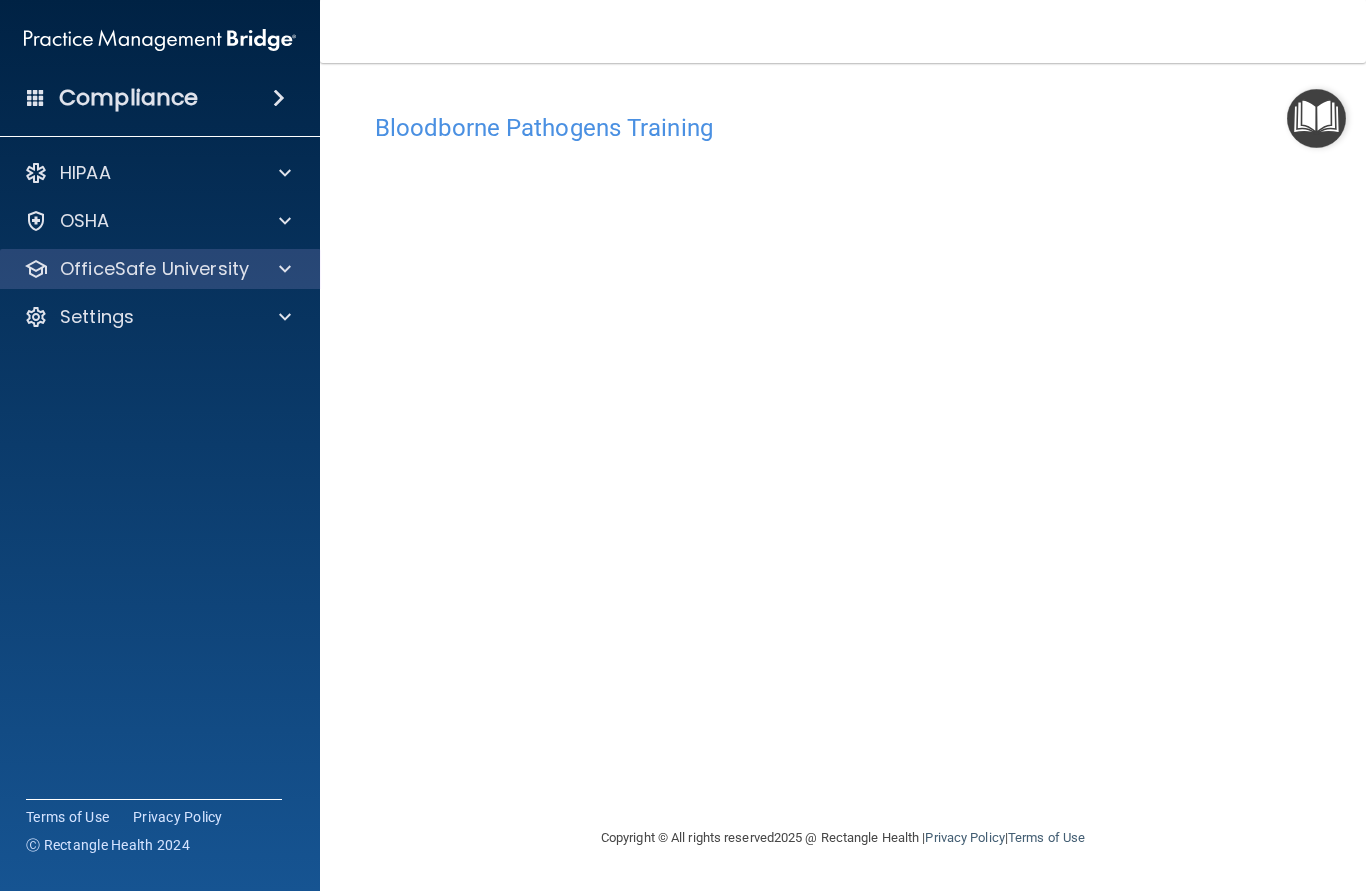 click at bounding box center [282, 270] 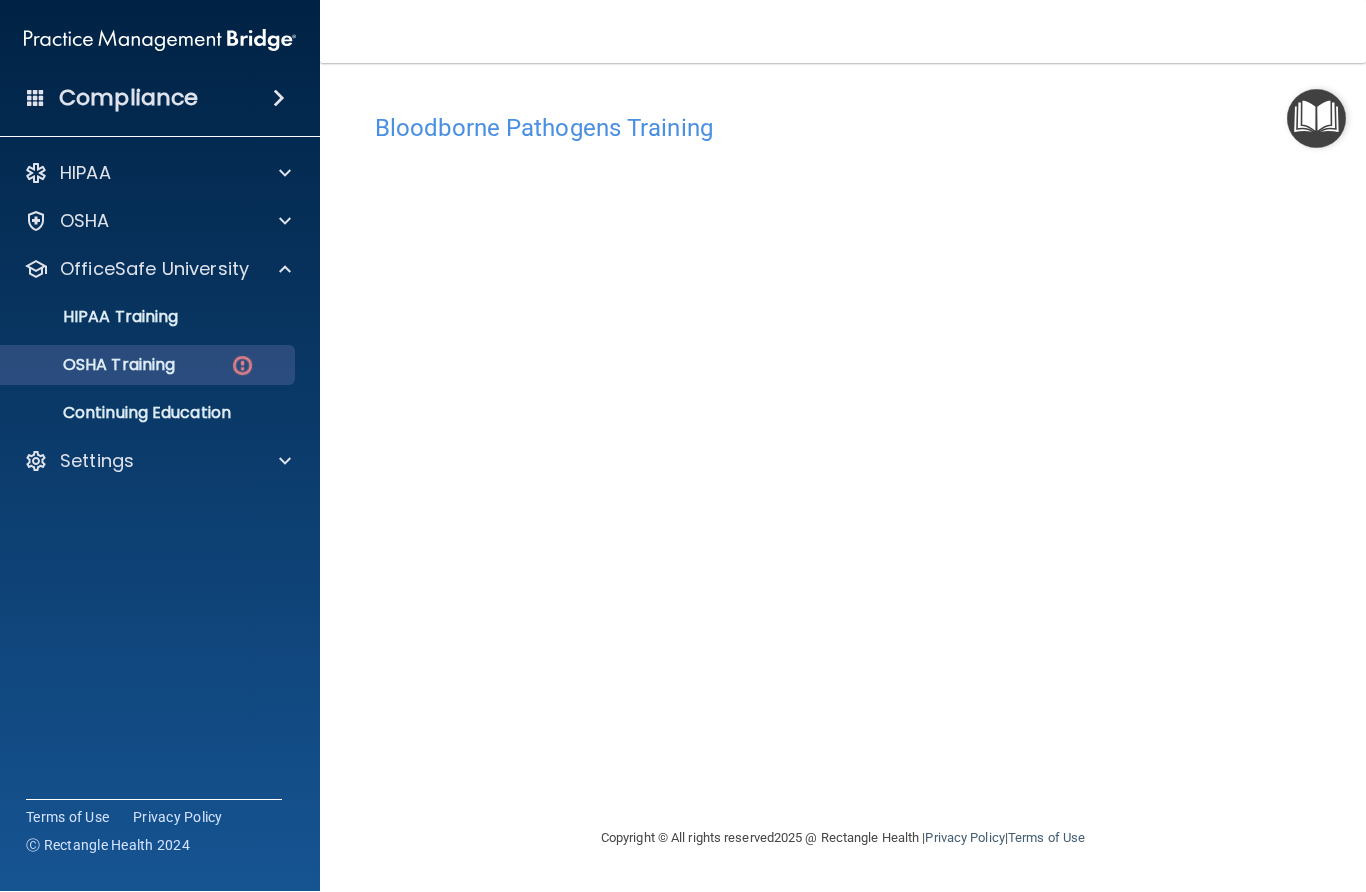 click on "OSHA Training" at bounding box center (94, 366) 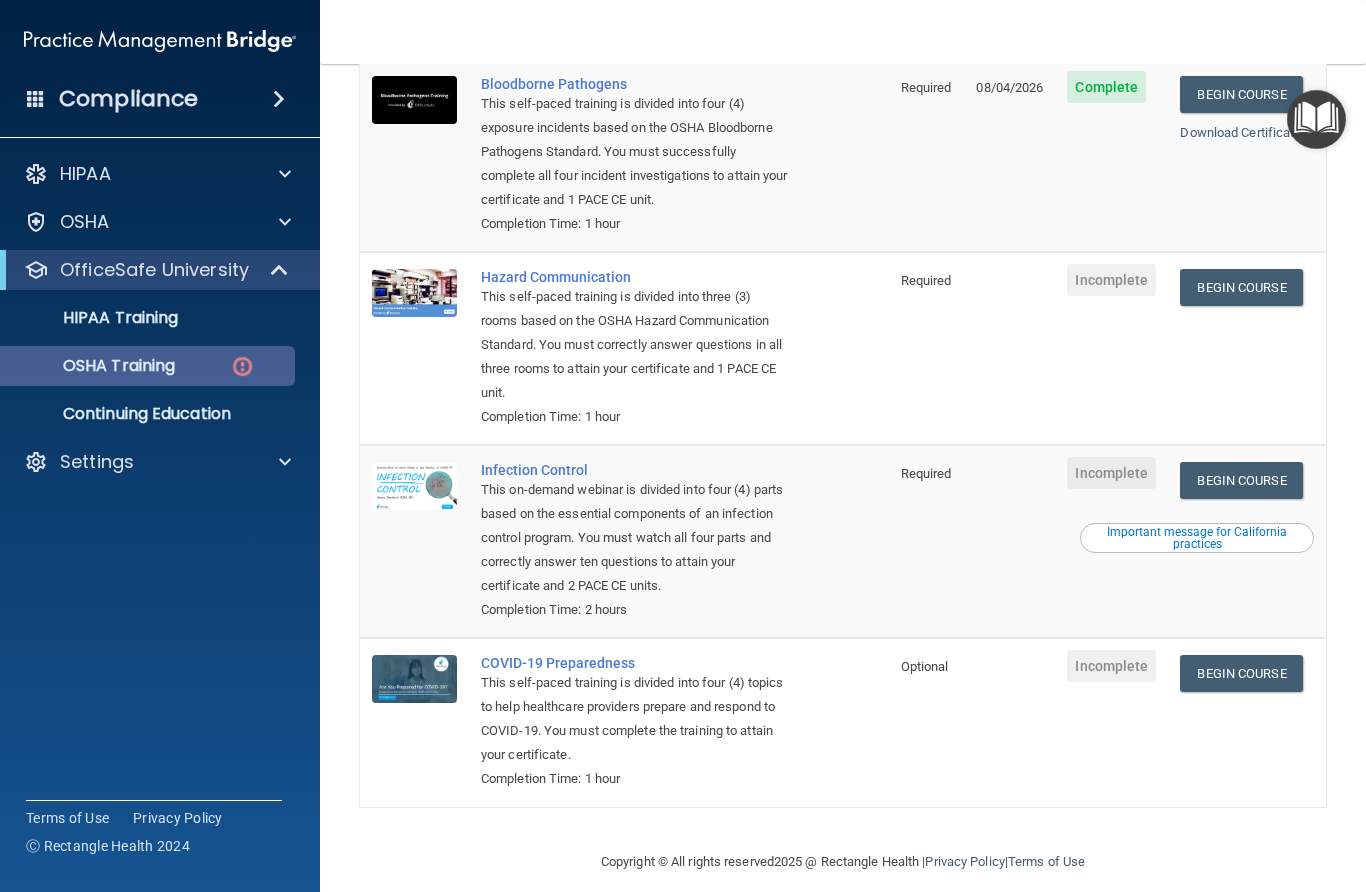 scroll, scrollTop: 220, scrollLeft: 0, axis: vertical 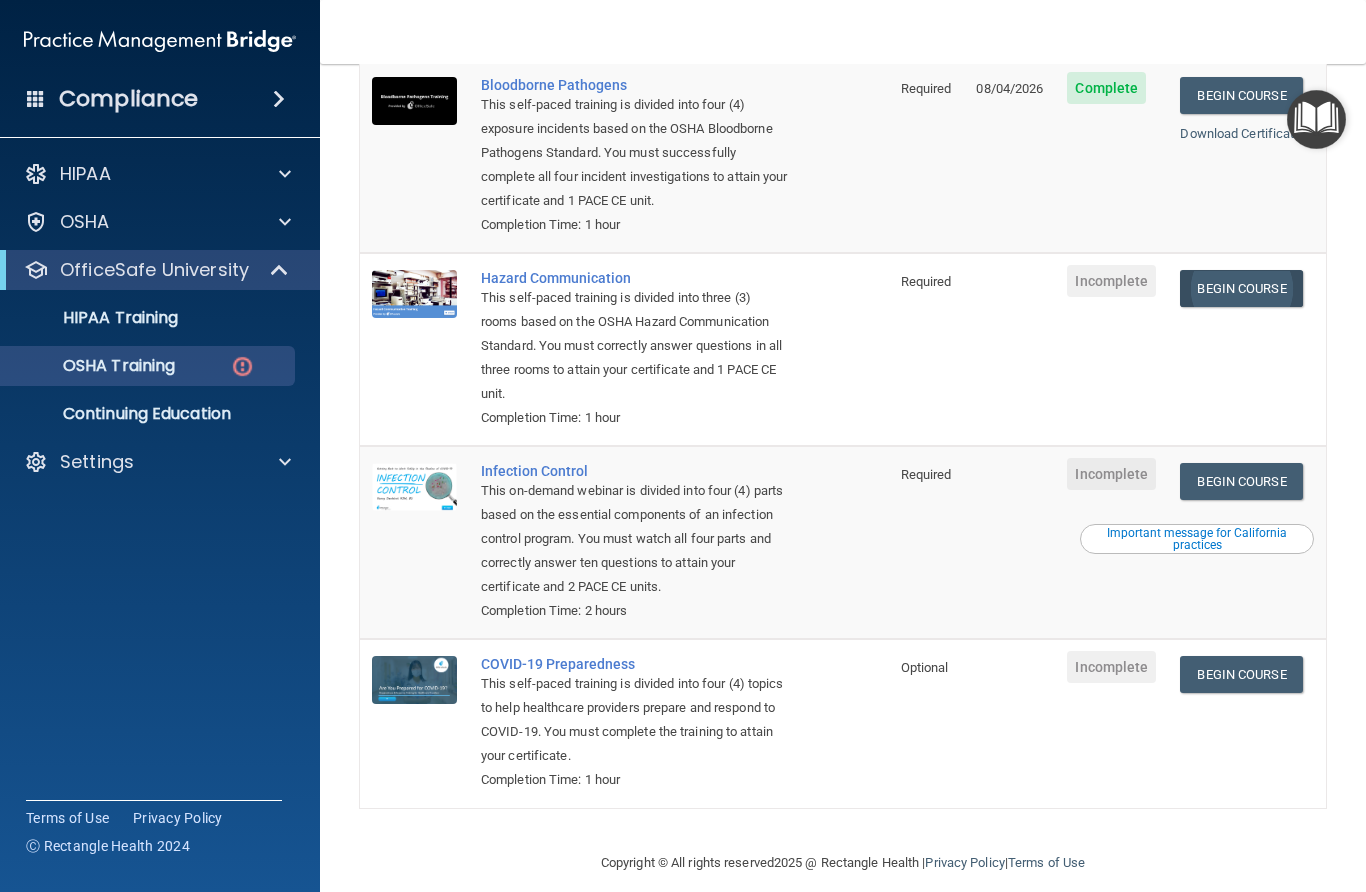 click on "Begin Course" at bounding box center (1241, 288) 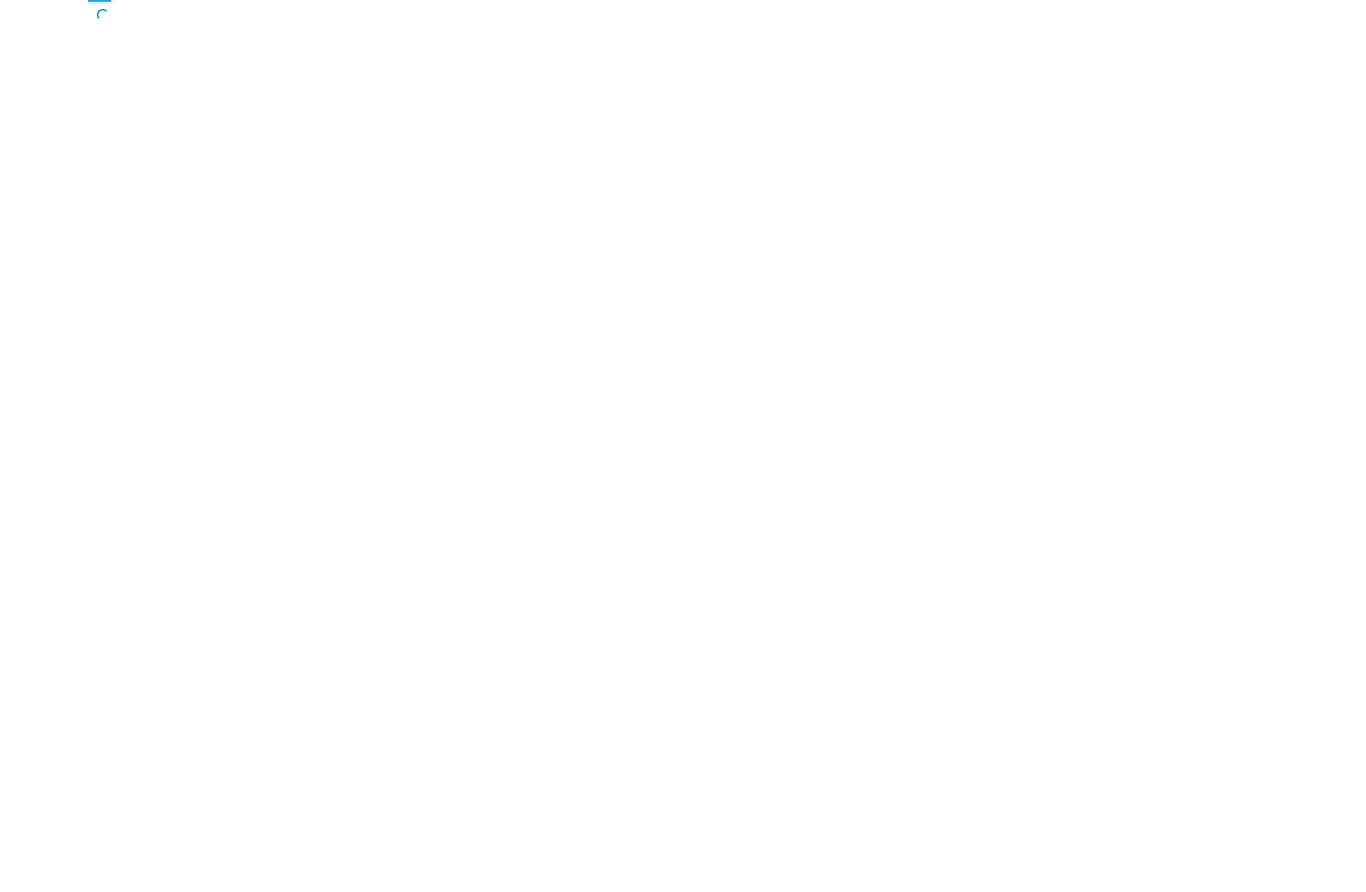 scroll, scrollTop: 0, scrollLeft: 0, axis: both 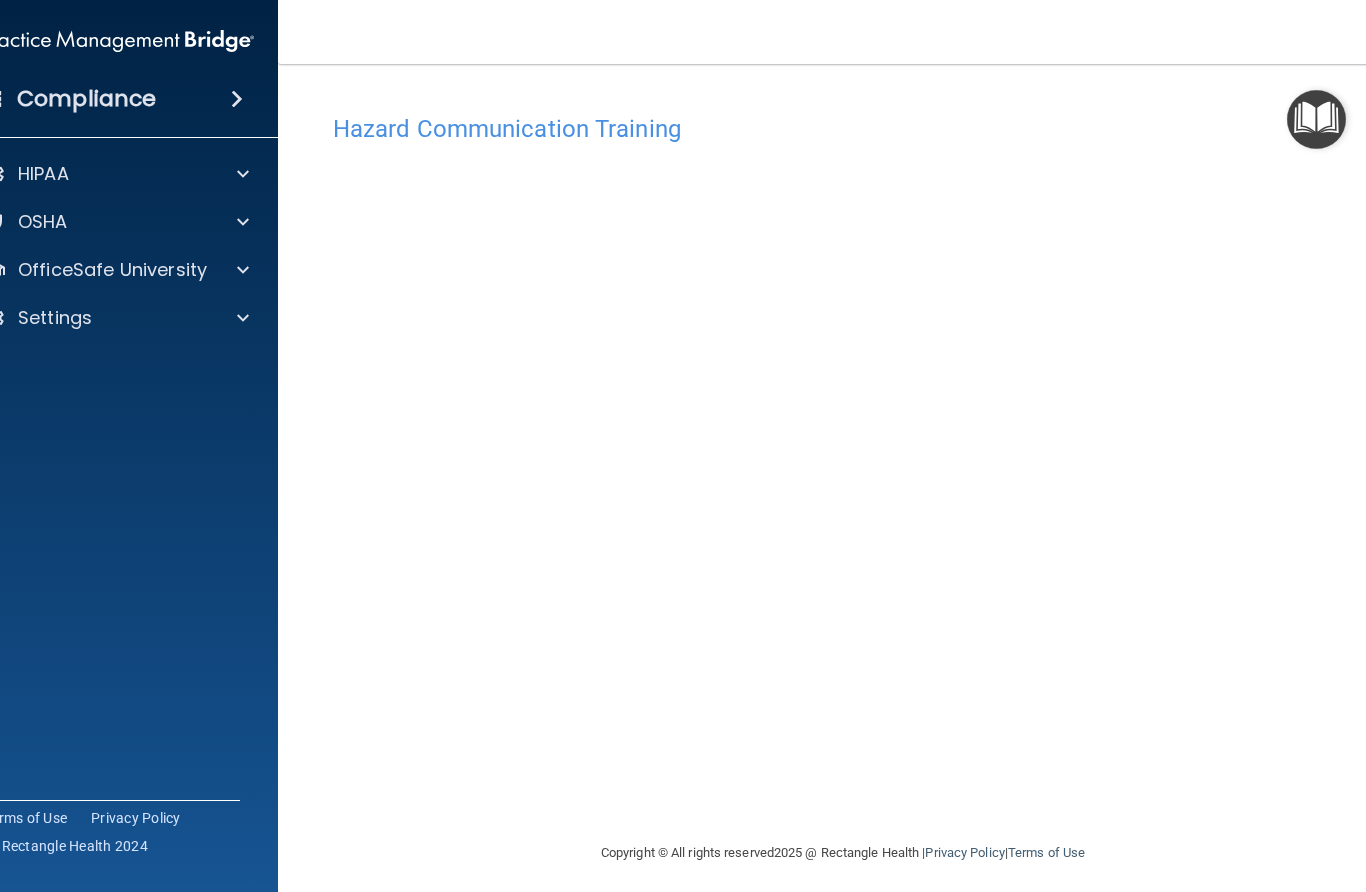 click on "Hazard Communication Training" at bounding box center [843, 129] 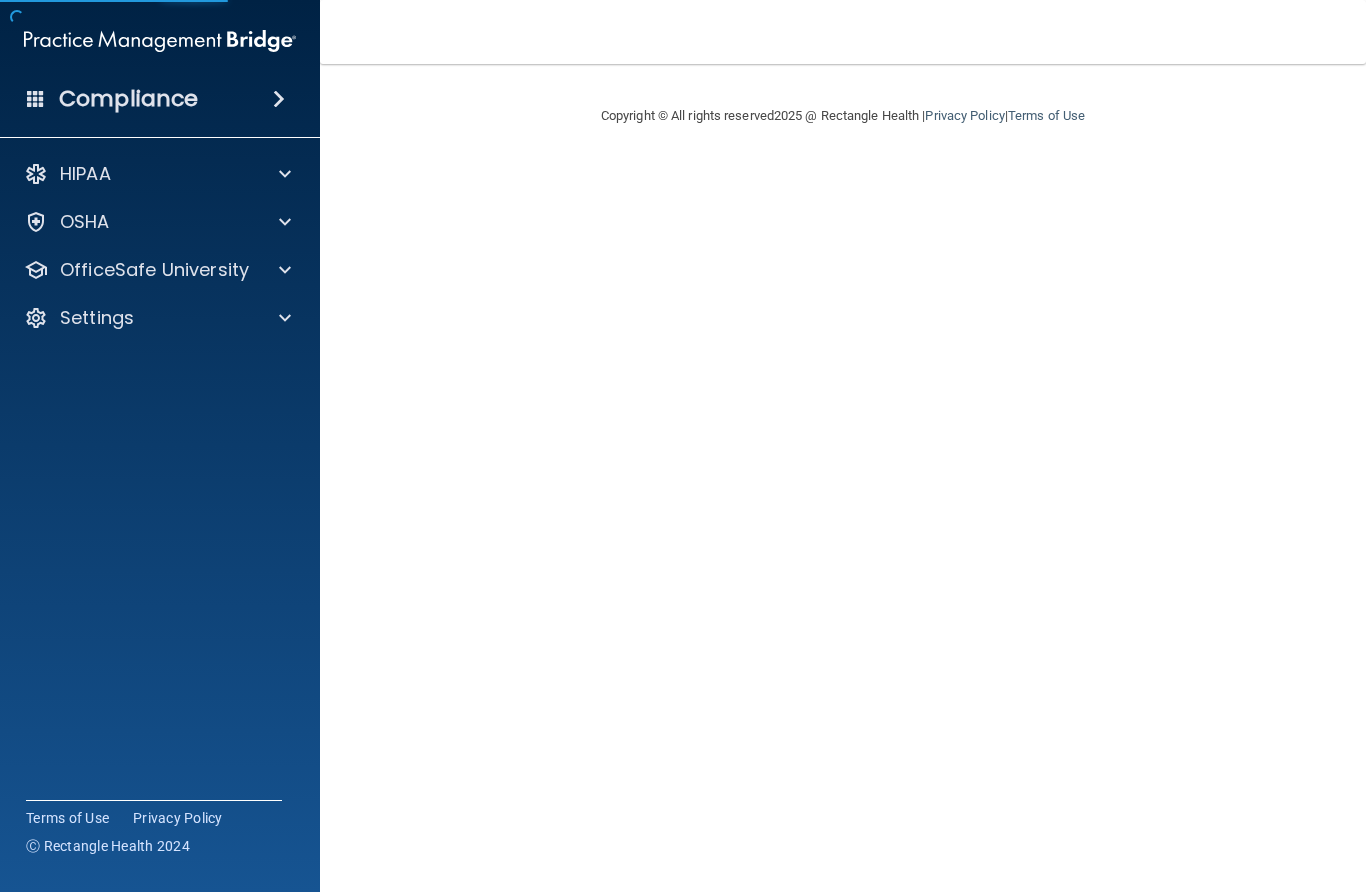 scroll, scrollTop: 0, scrollLeft: 0, axis: both 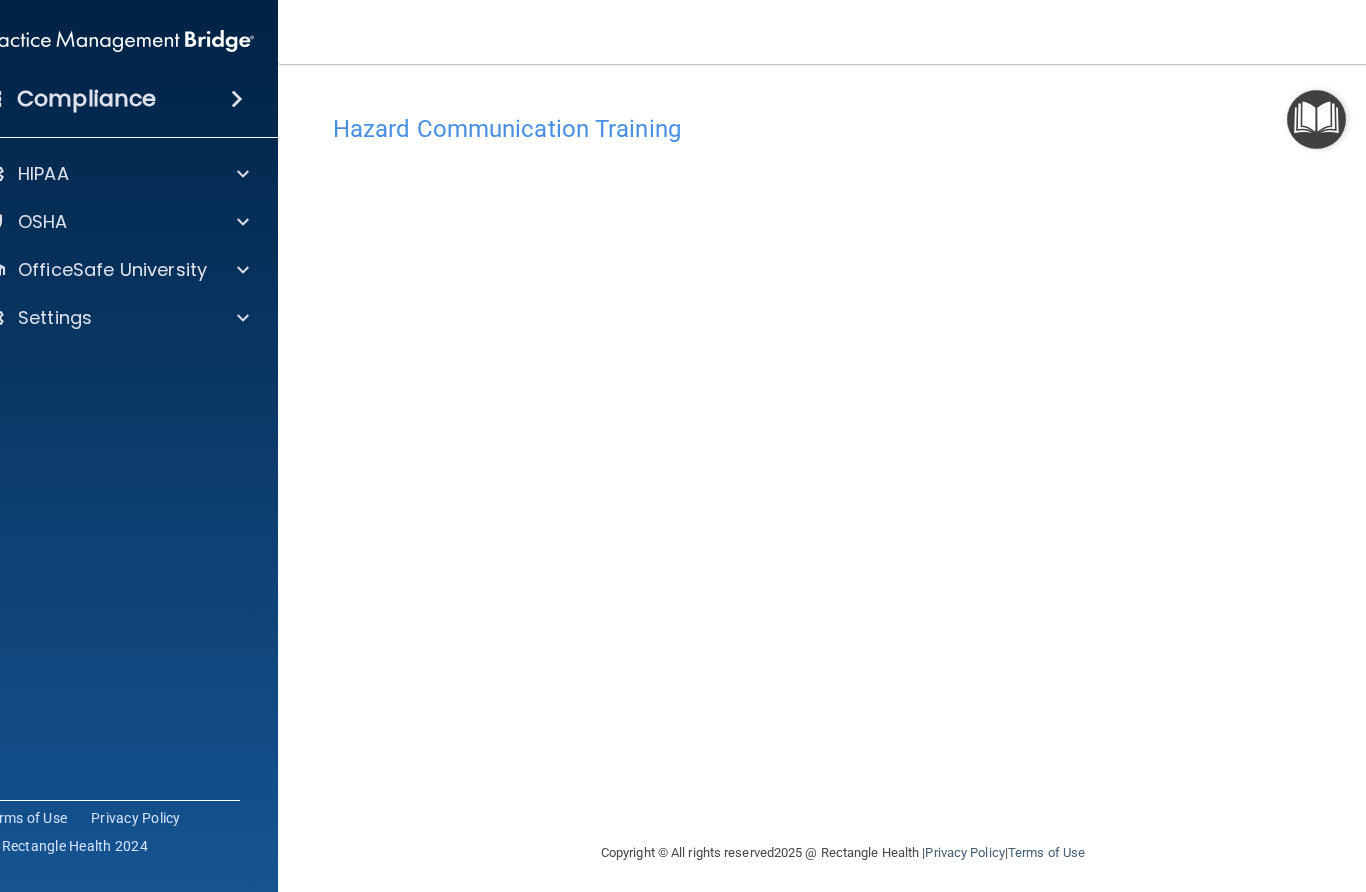 click at bounding box center (1316, 119) 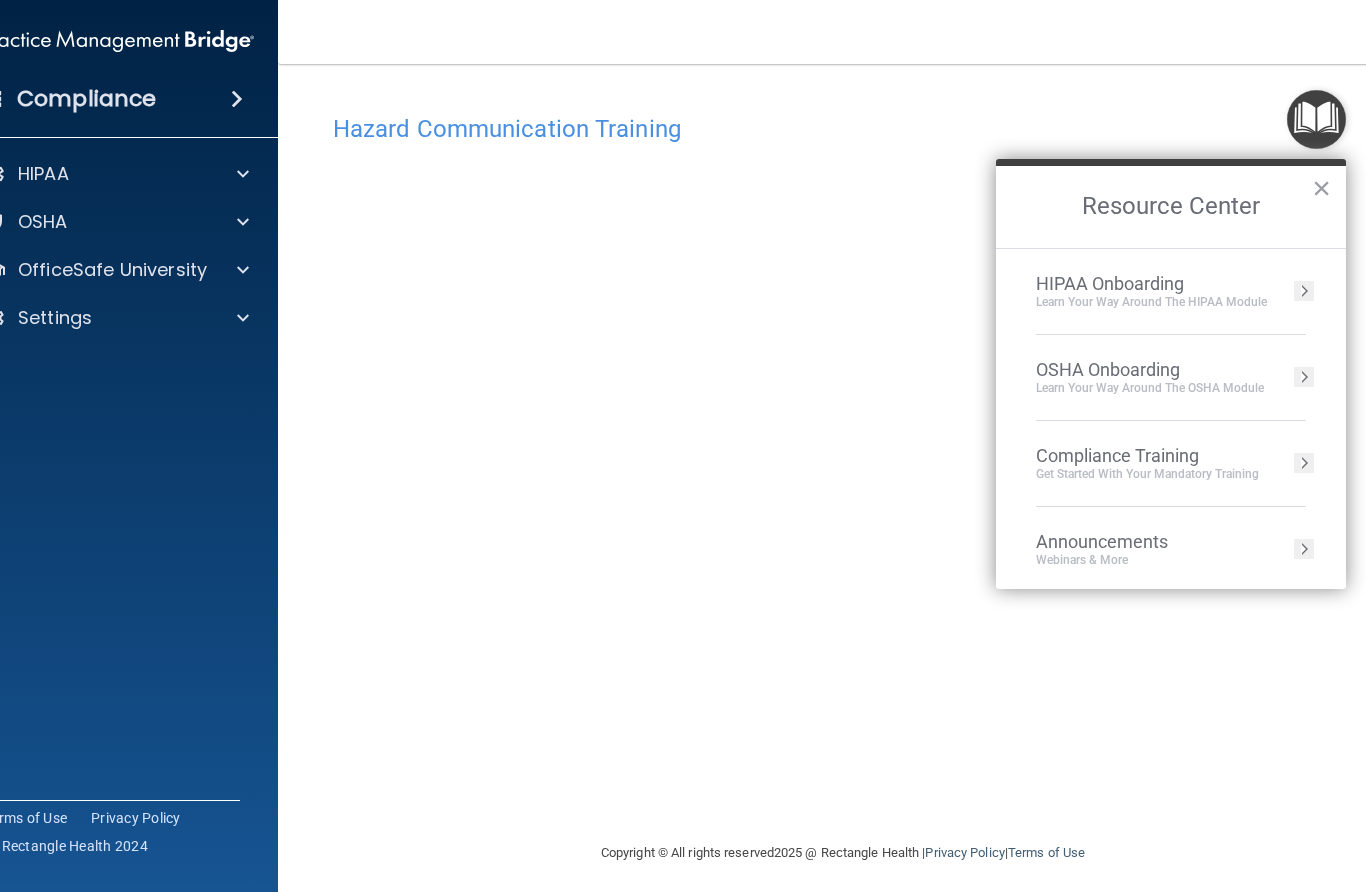 click on "Resource Center" at bounding box center (1171, 207) 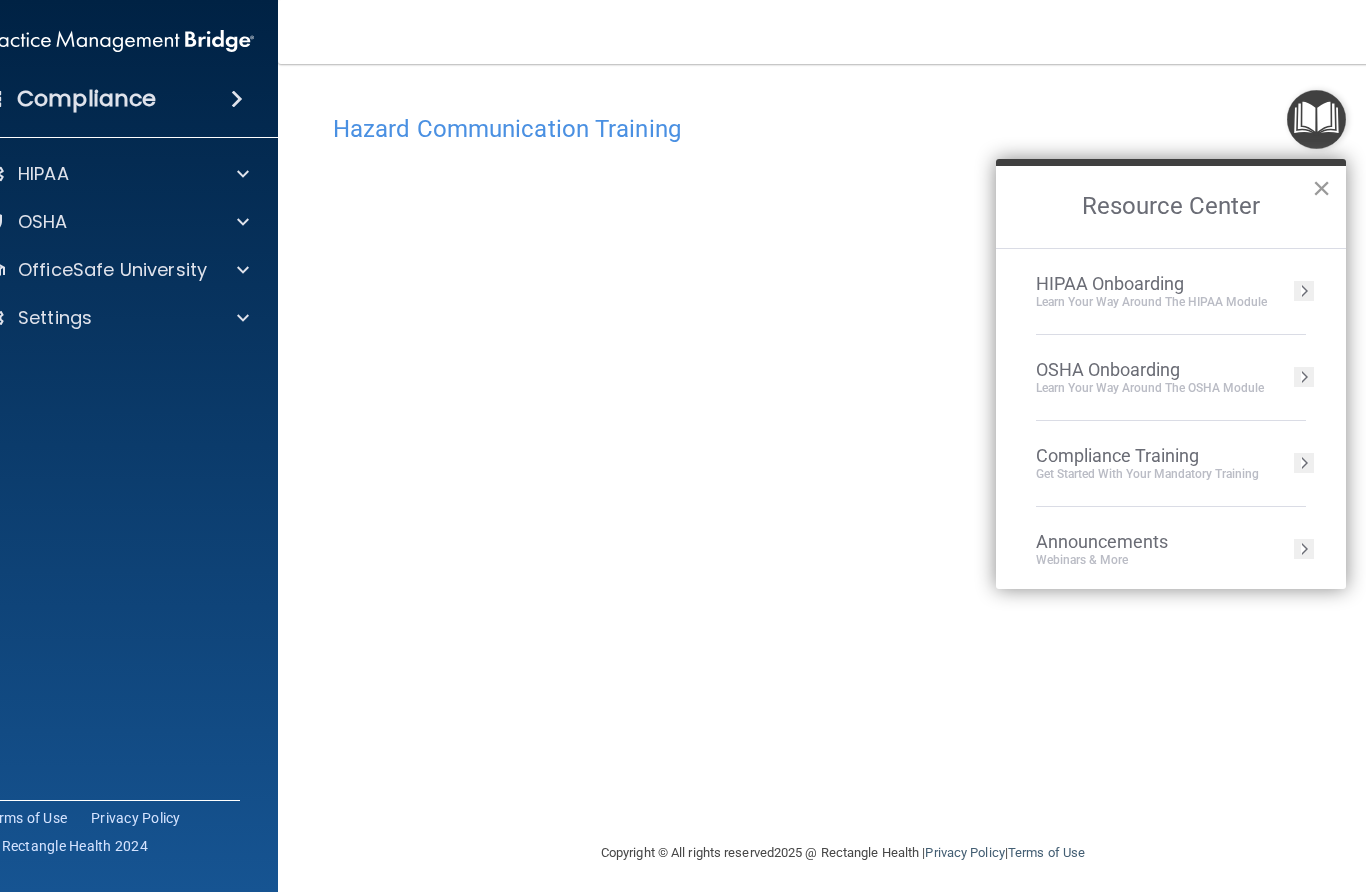 click on "×" at bounding box center [1321, 188] 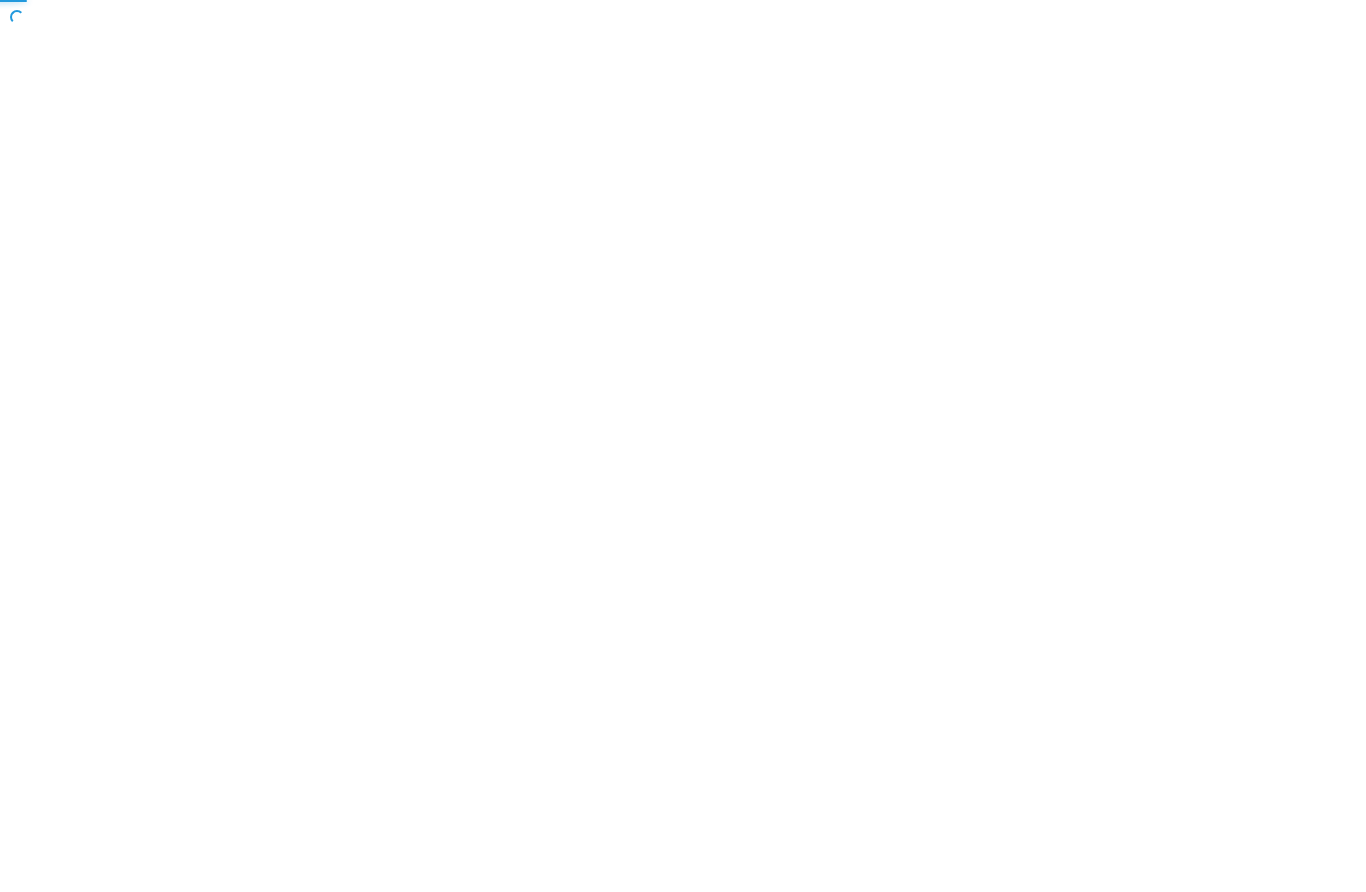 scroll, scrollTop: 0, scrollLeft: 0, axis: both 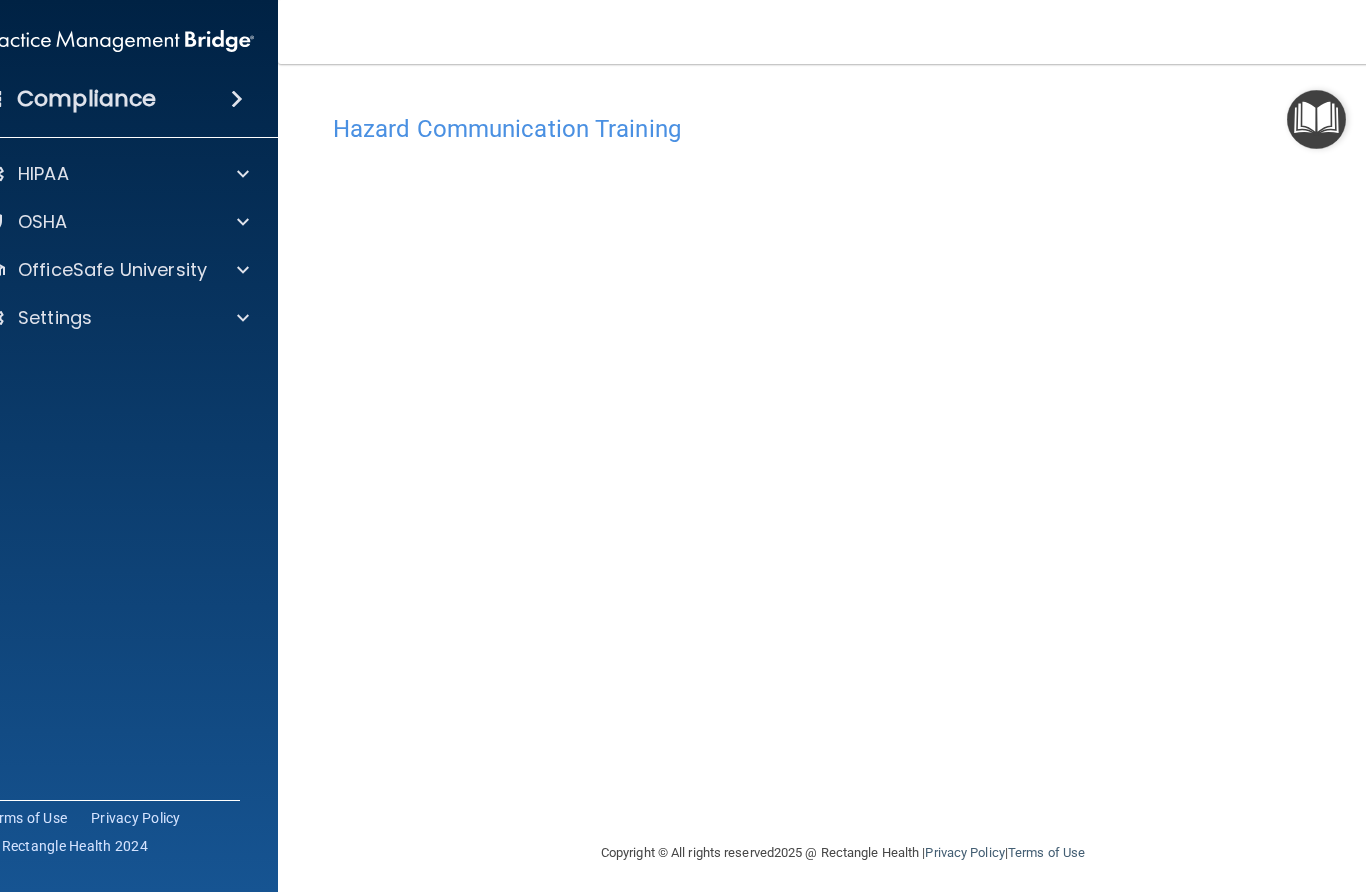 click on "Hazard Communication Training" at bounding box center [843, 128] 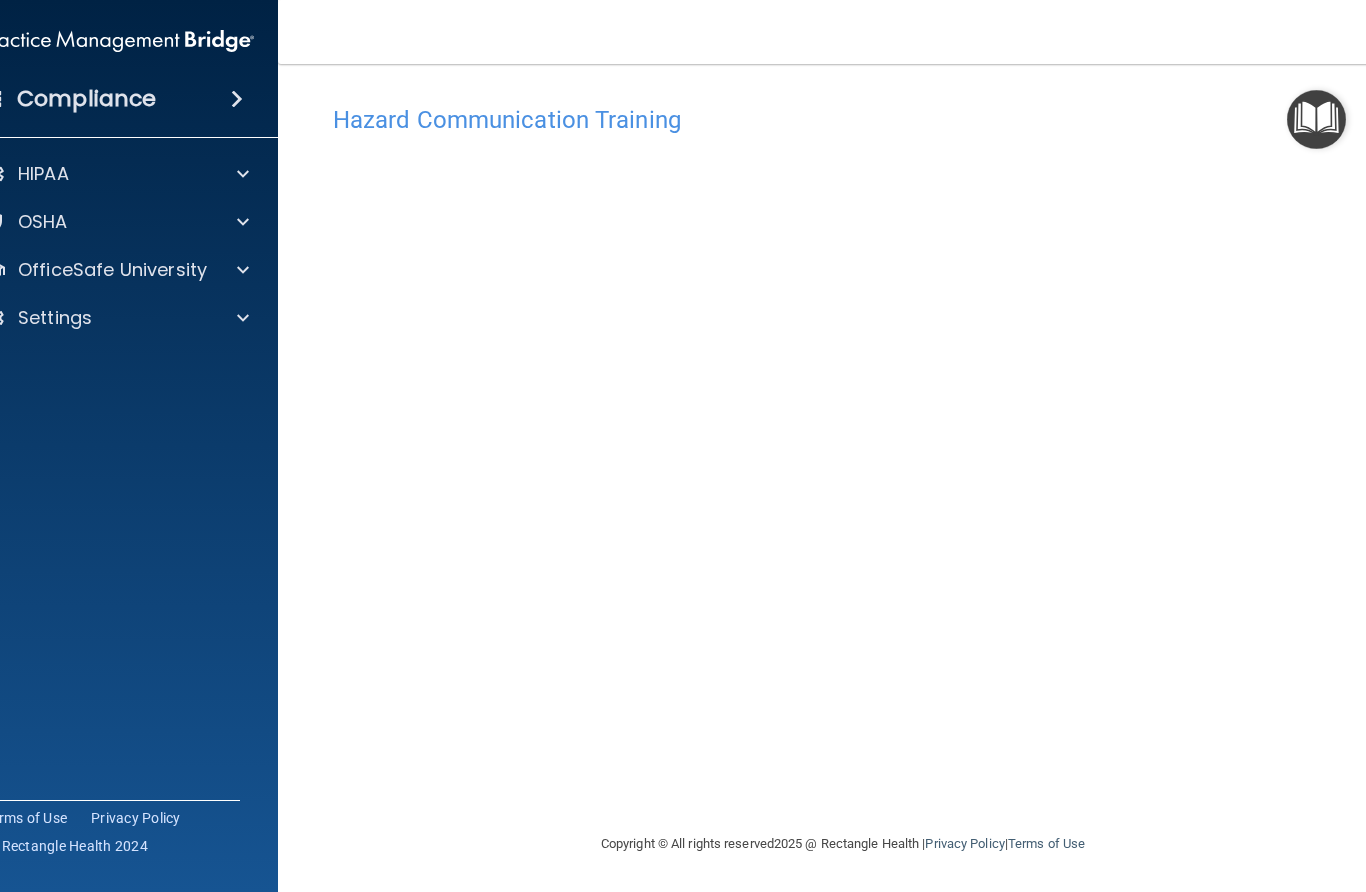 scroll, scrollTop: 8, scrollLeft: 0, axis: vertical 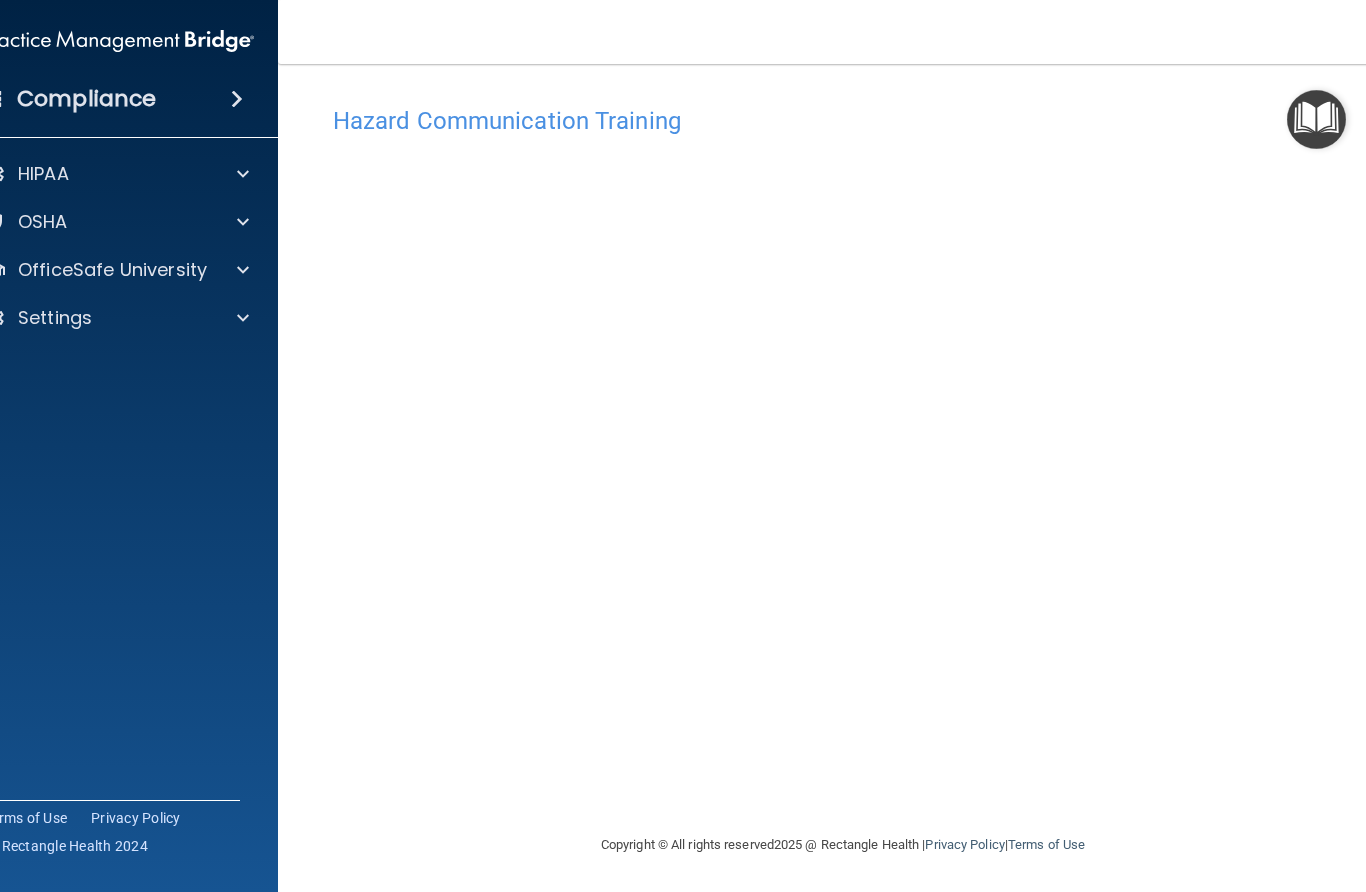 click at bounding box center (1316, 119) 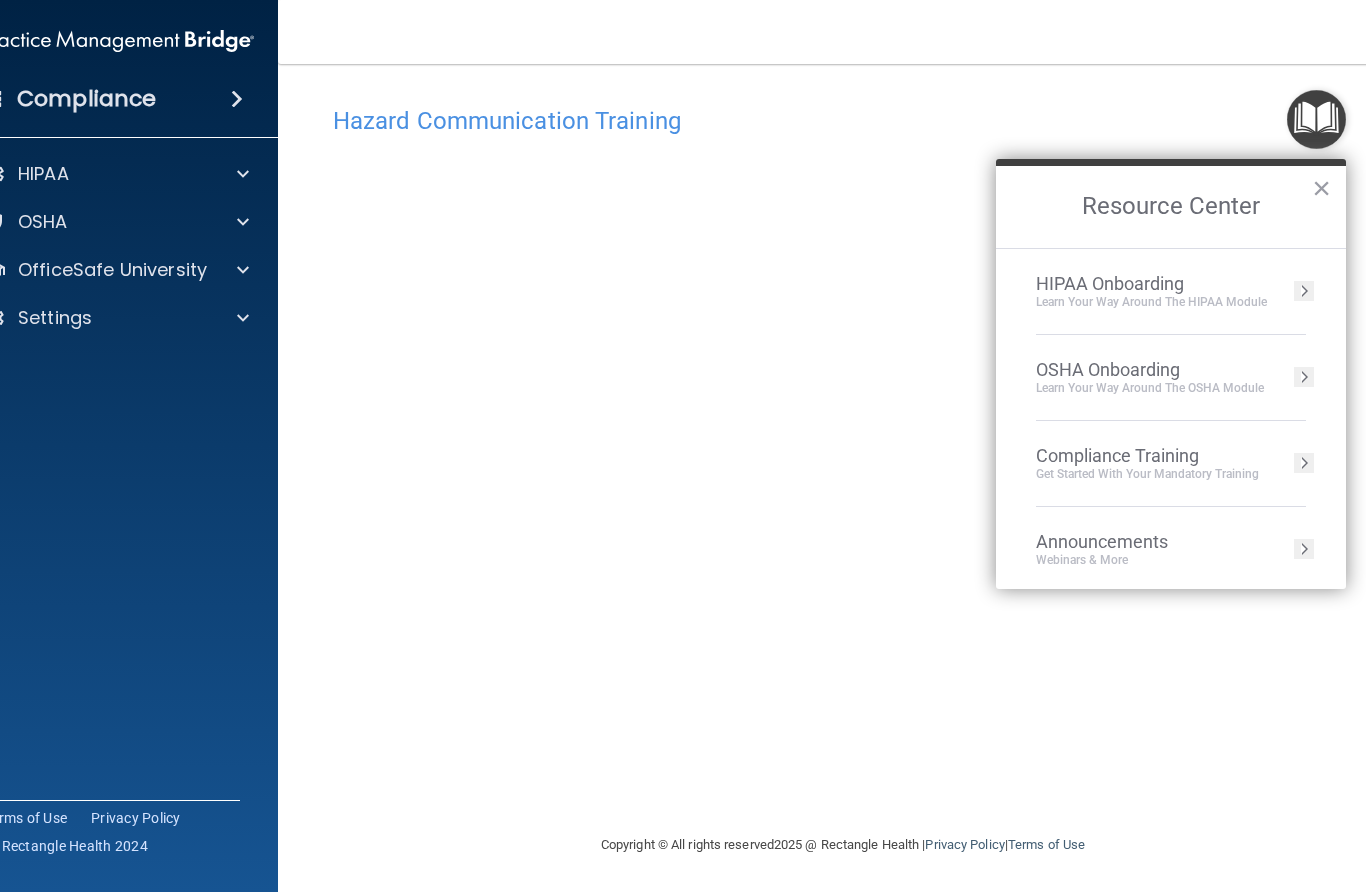 click on "Resource Center" at bounding box center (1171, 207) 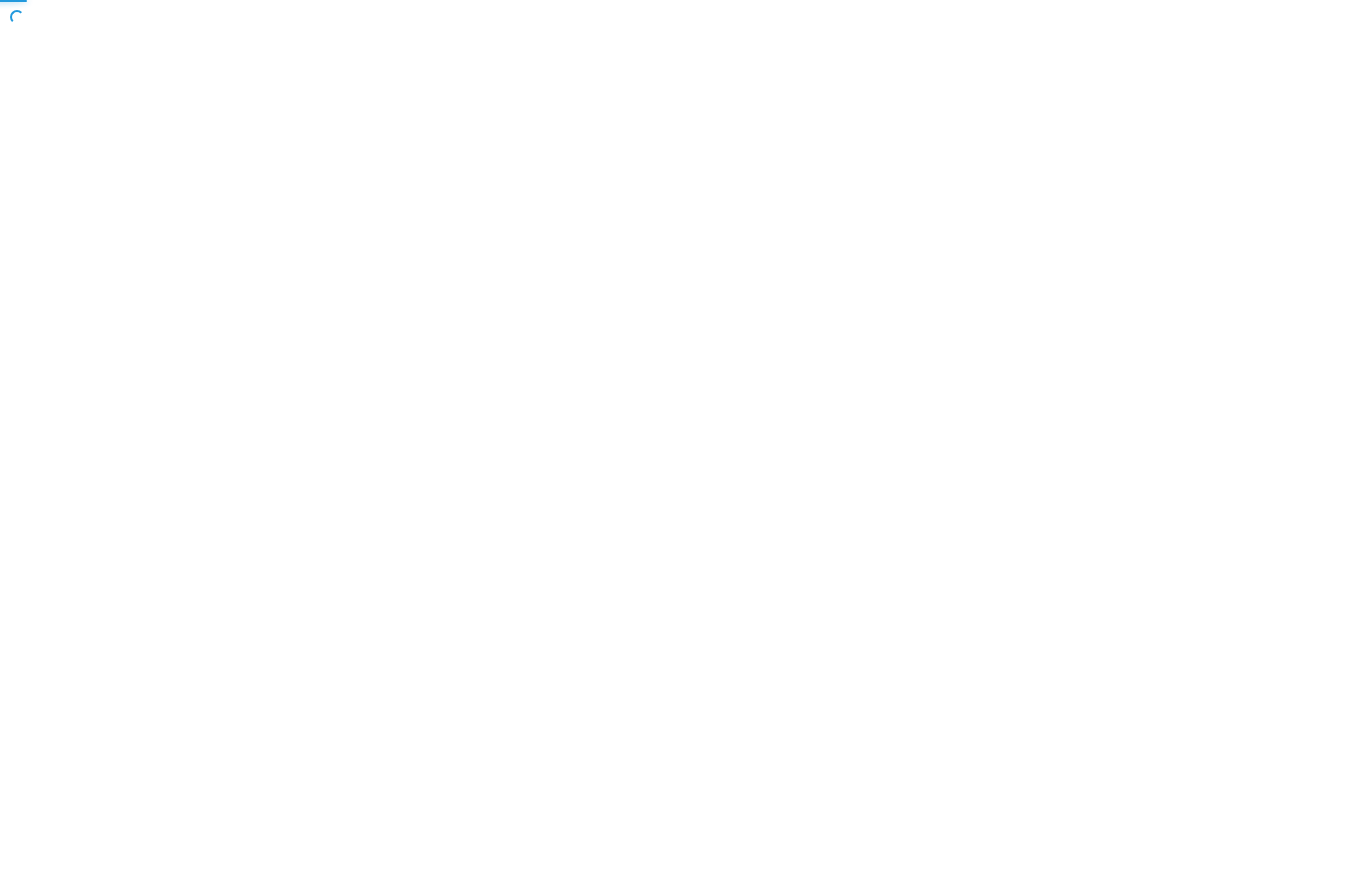 scroll, scrollTop: 0, scrollLeft: 0, axis: both 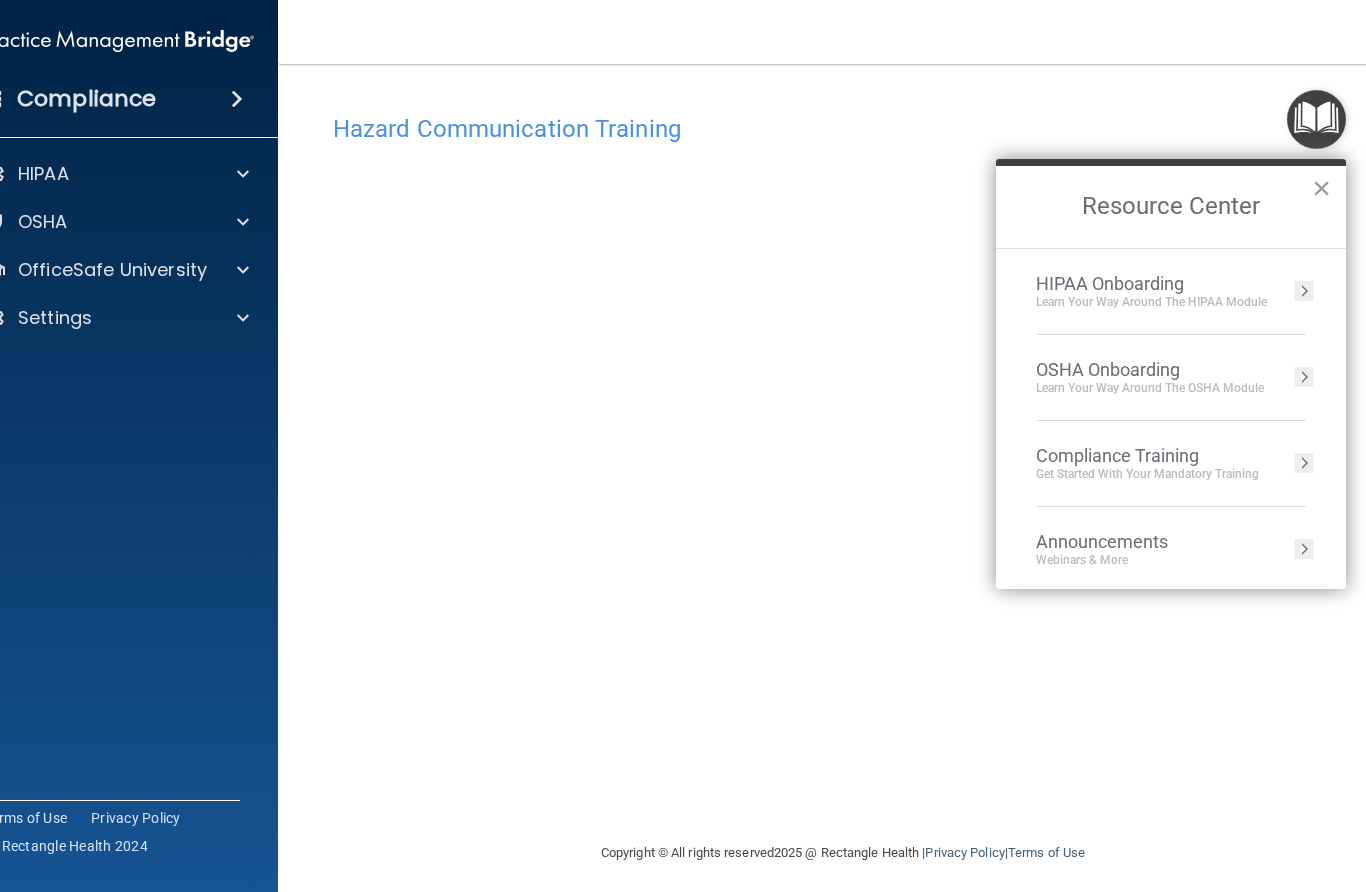 click on "×" at bounding box center (1321, 188) 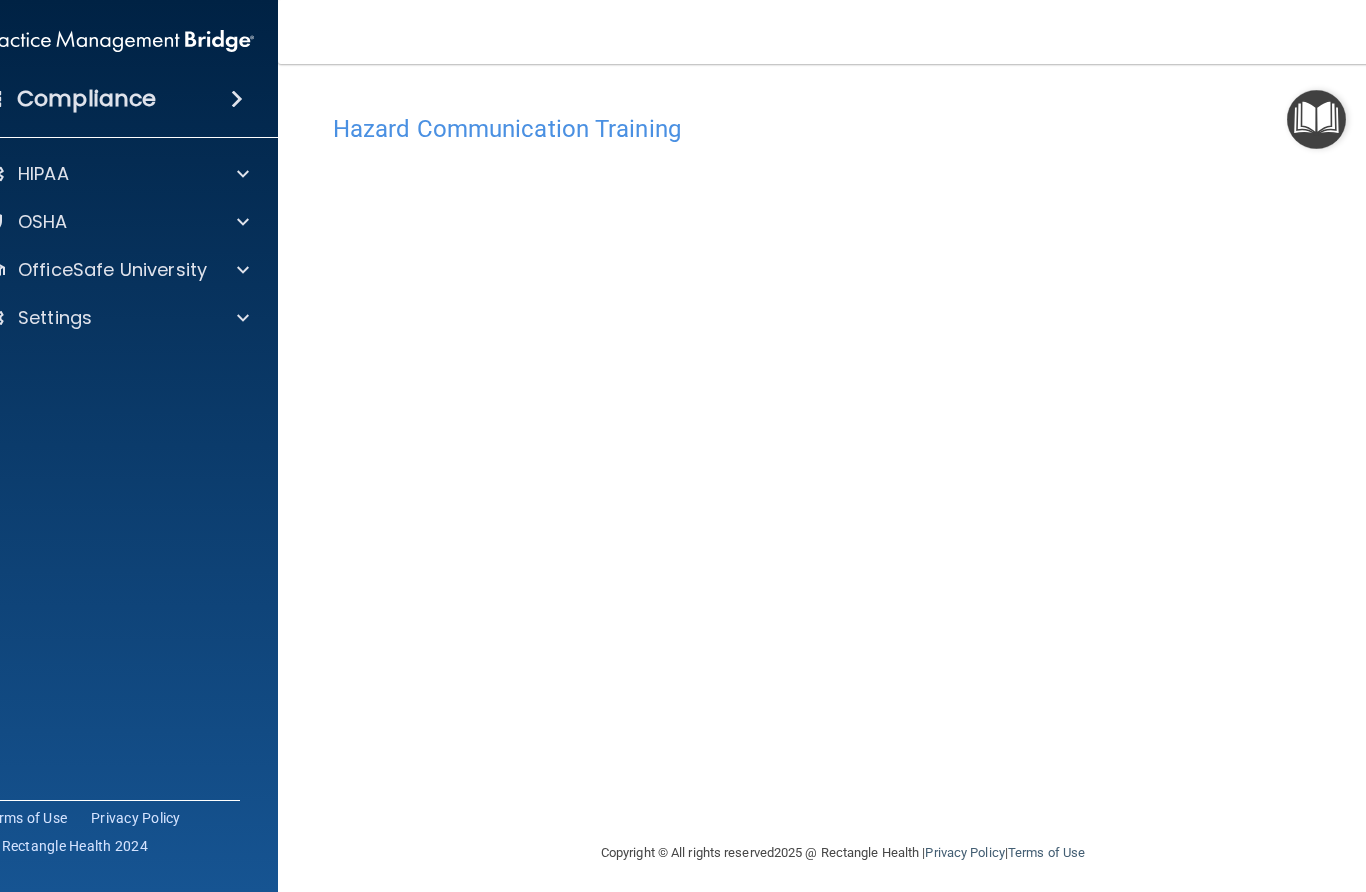 scroll, scrollTop: 0, scrollLeft: 0, axis: both 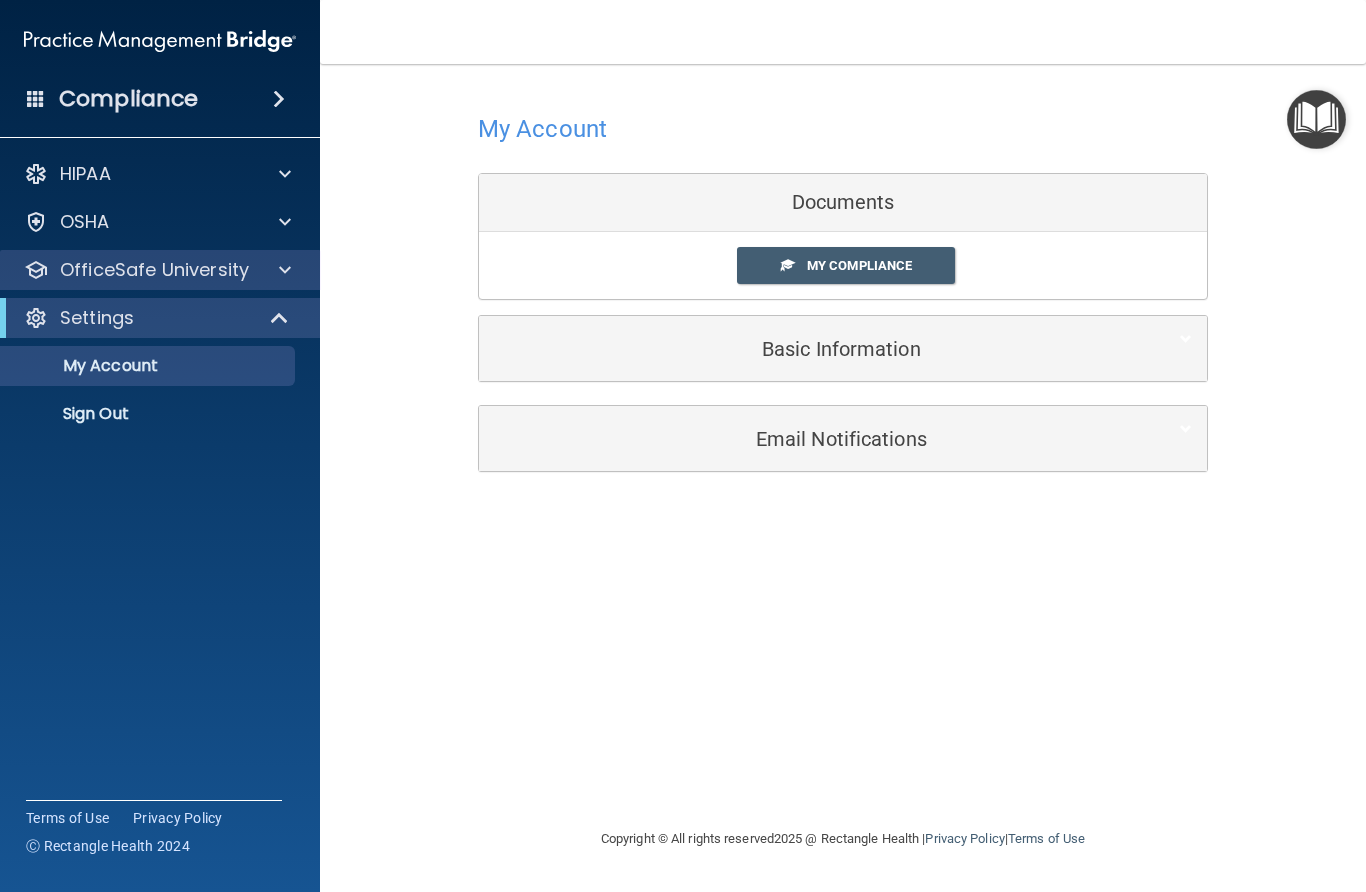 click on "OfficeSafe University" at bounding box center [154, 270] 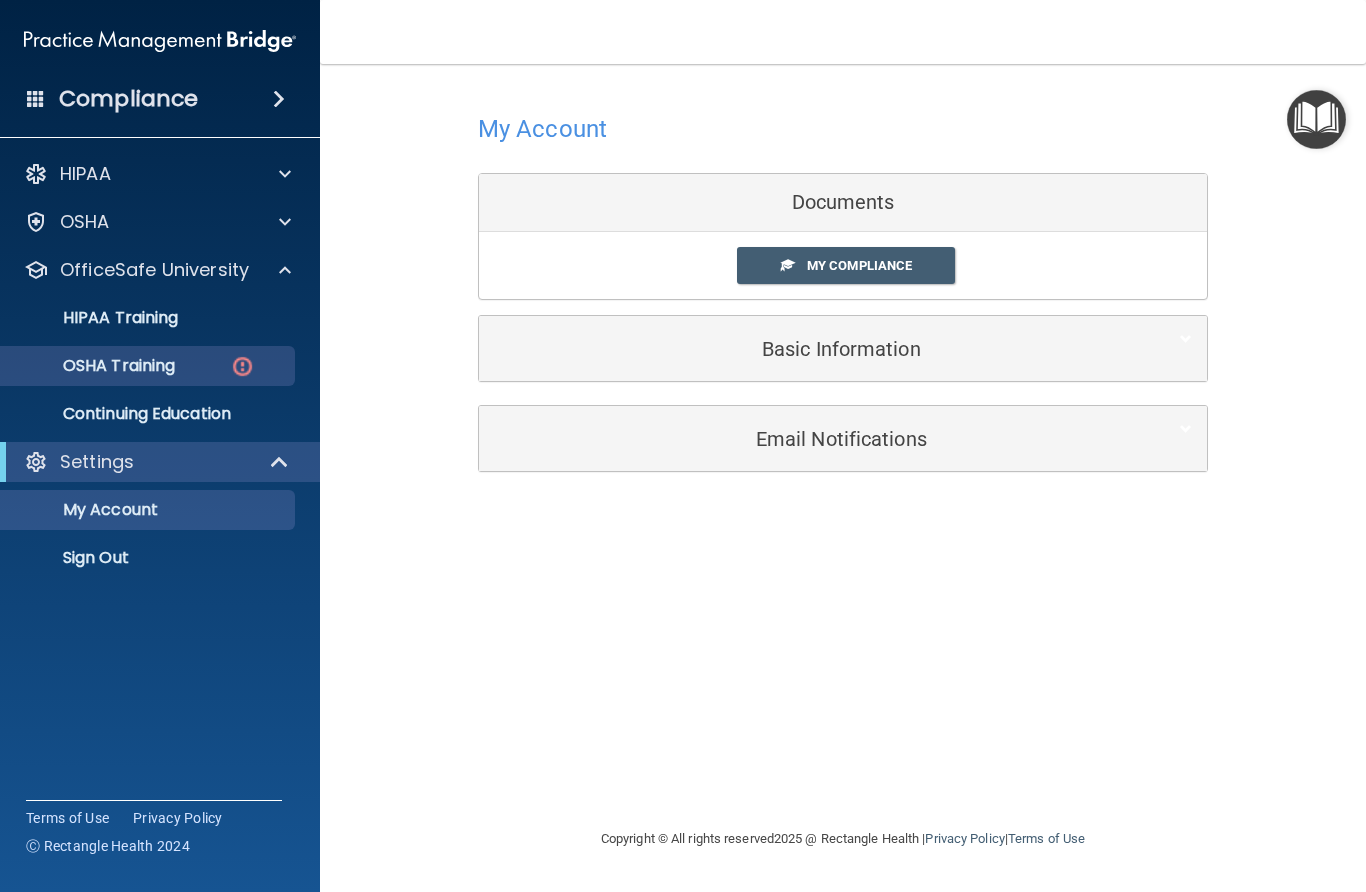 click on "OSHA Training" at bounding box center (94, 366) 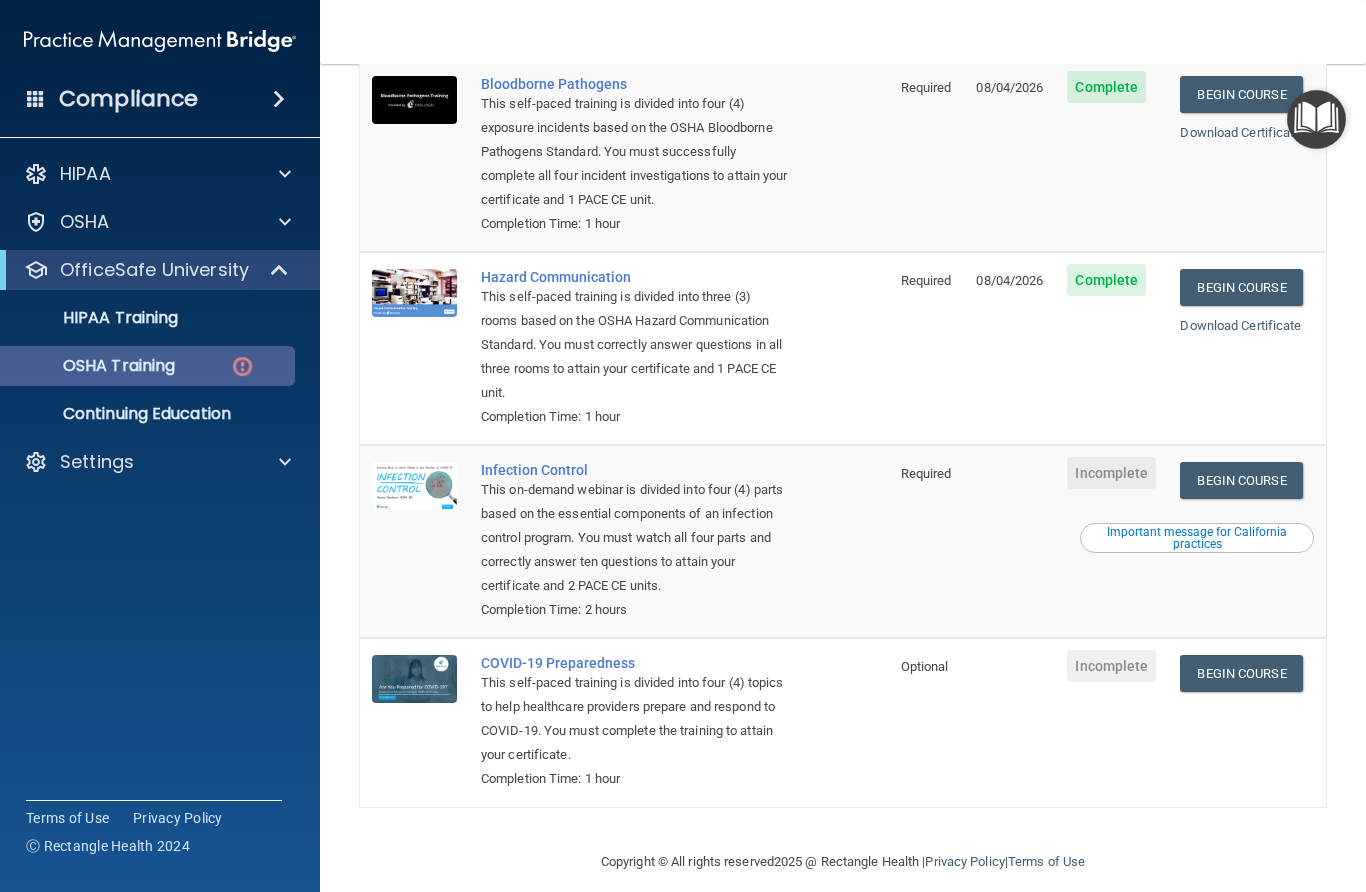 scroll, scrollTop: 220, scrollLeft: 0, axis: vertical 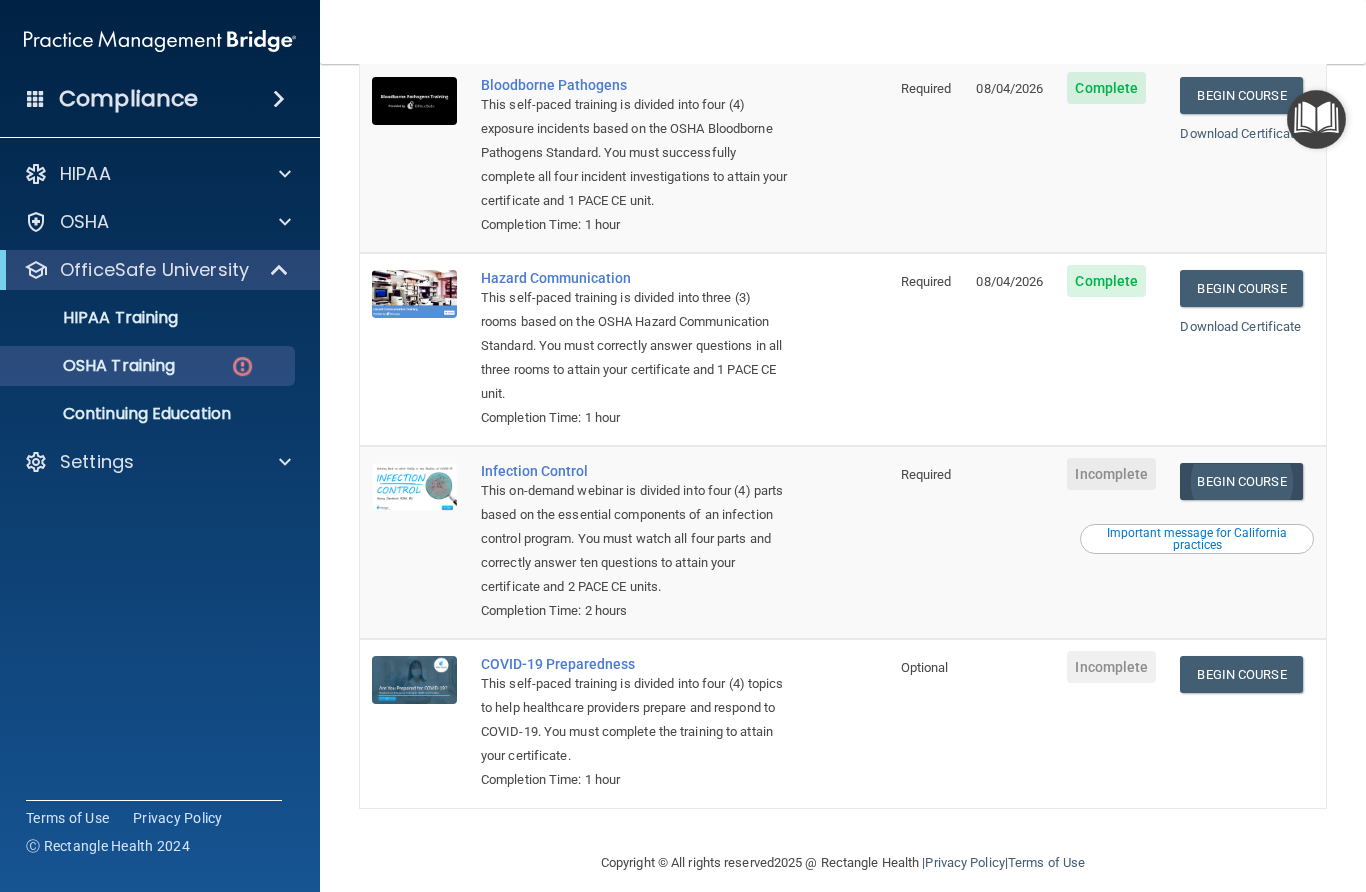 click on "Begin Course" at bounding box center (1241, 481) 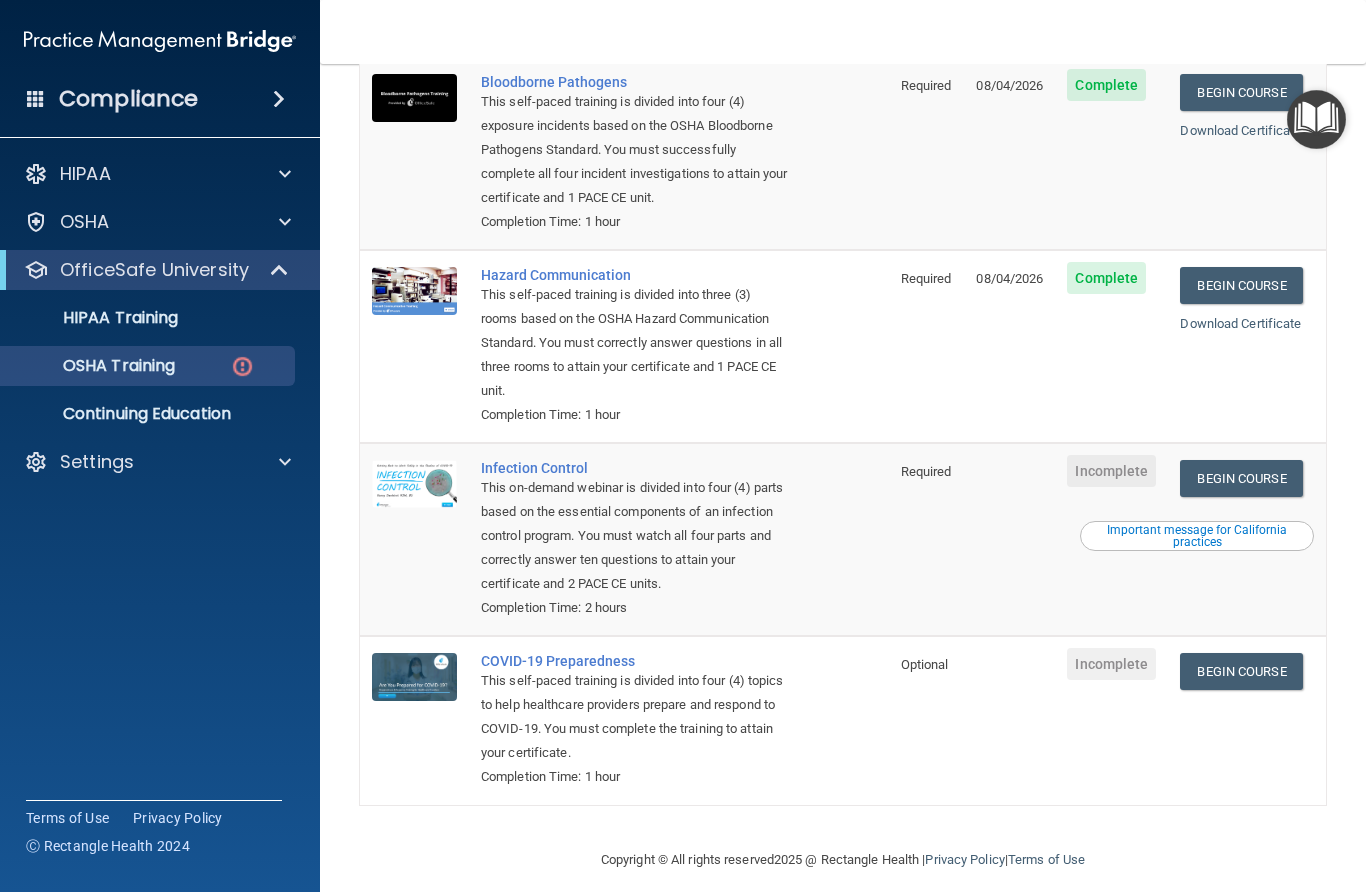 scroll, scrollTop: 220, scrollLeft: 0, axis: vertical 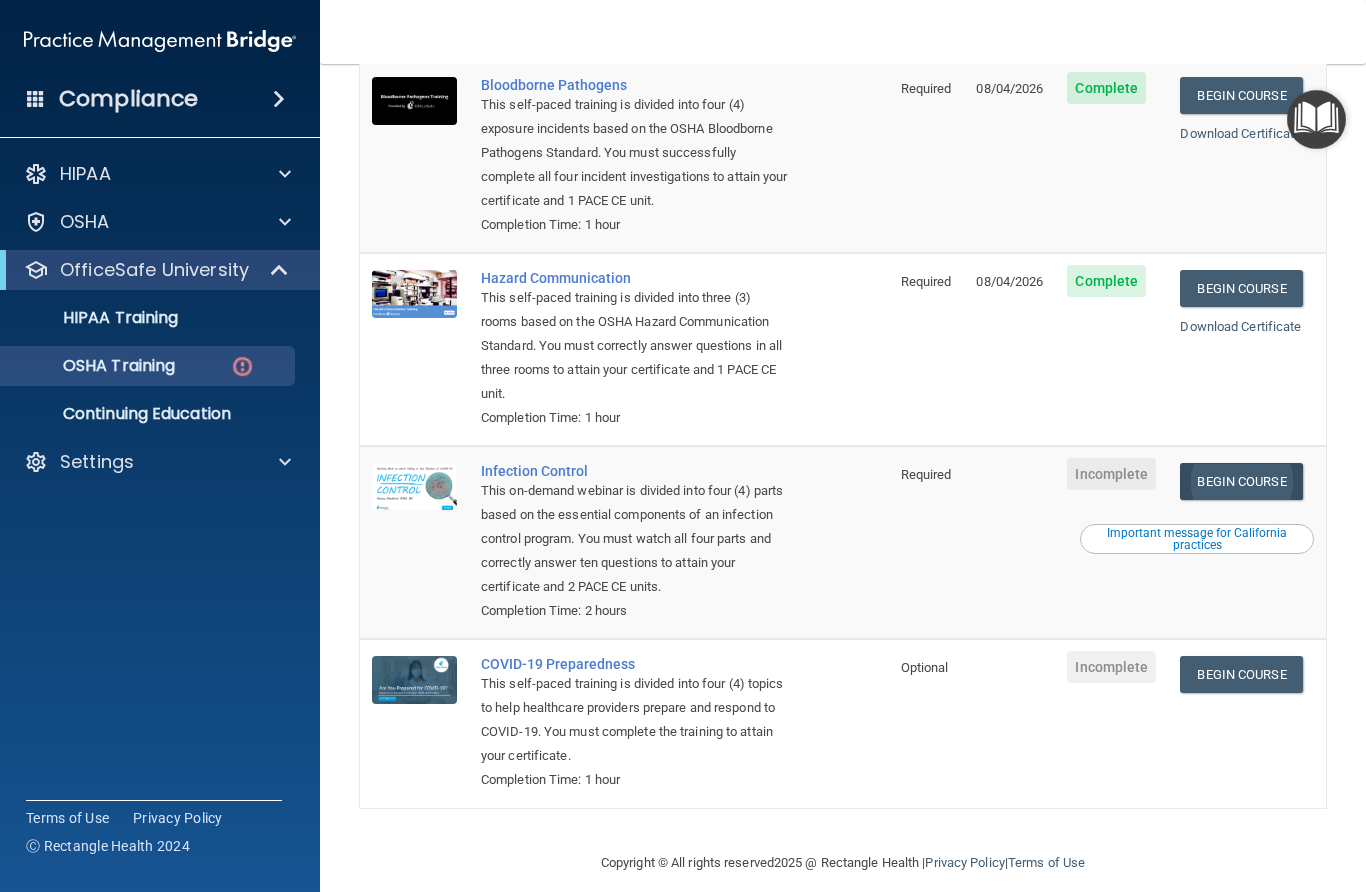click on "Begin Course" at bounding box center (1241, 481) 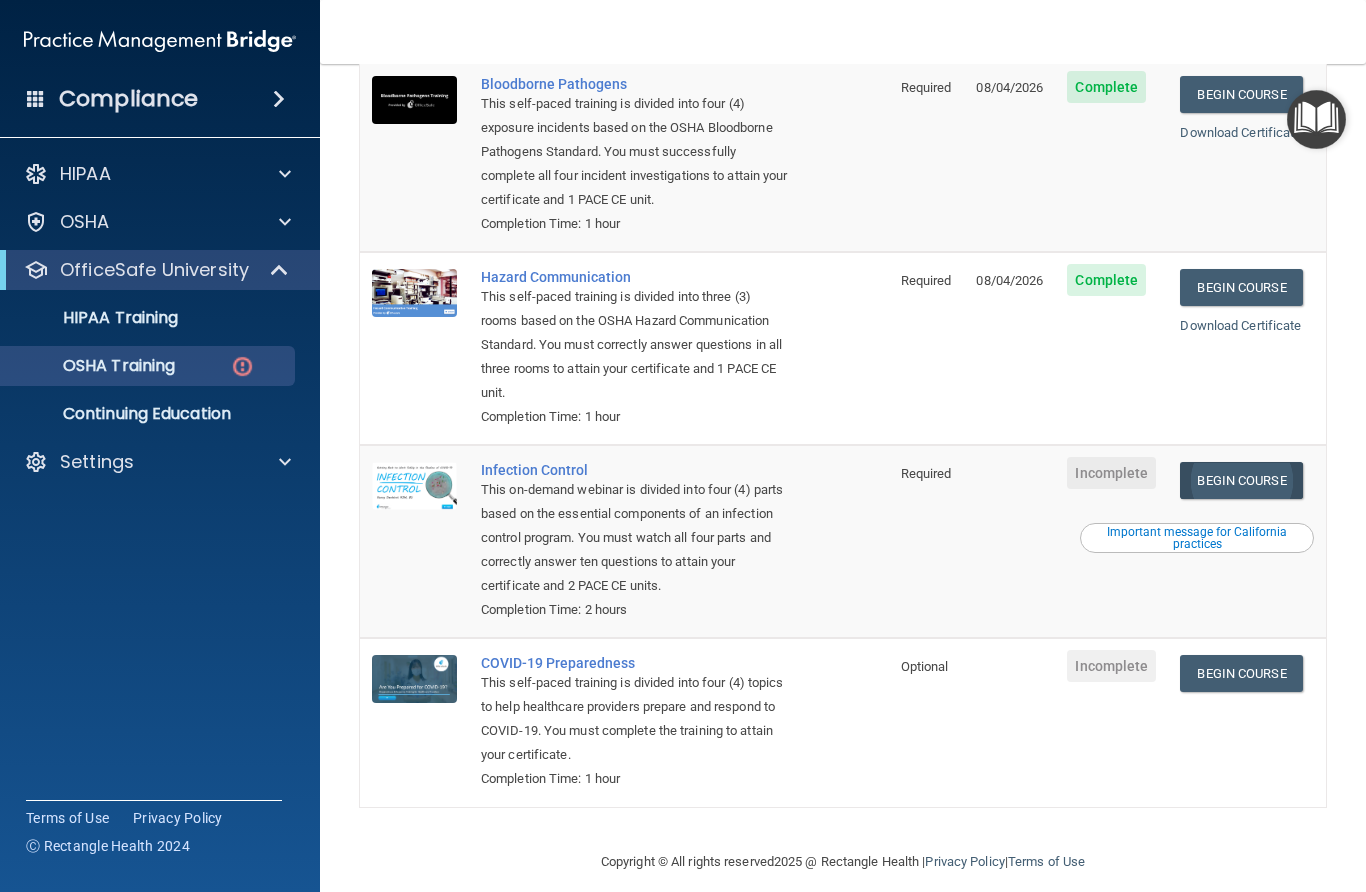 scroll, scrollTop: 220, scrollLeft: 0, axis: vertical 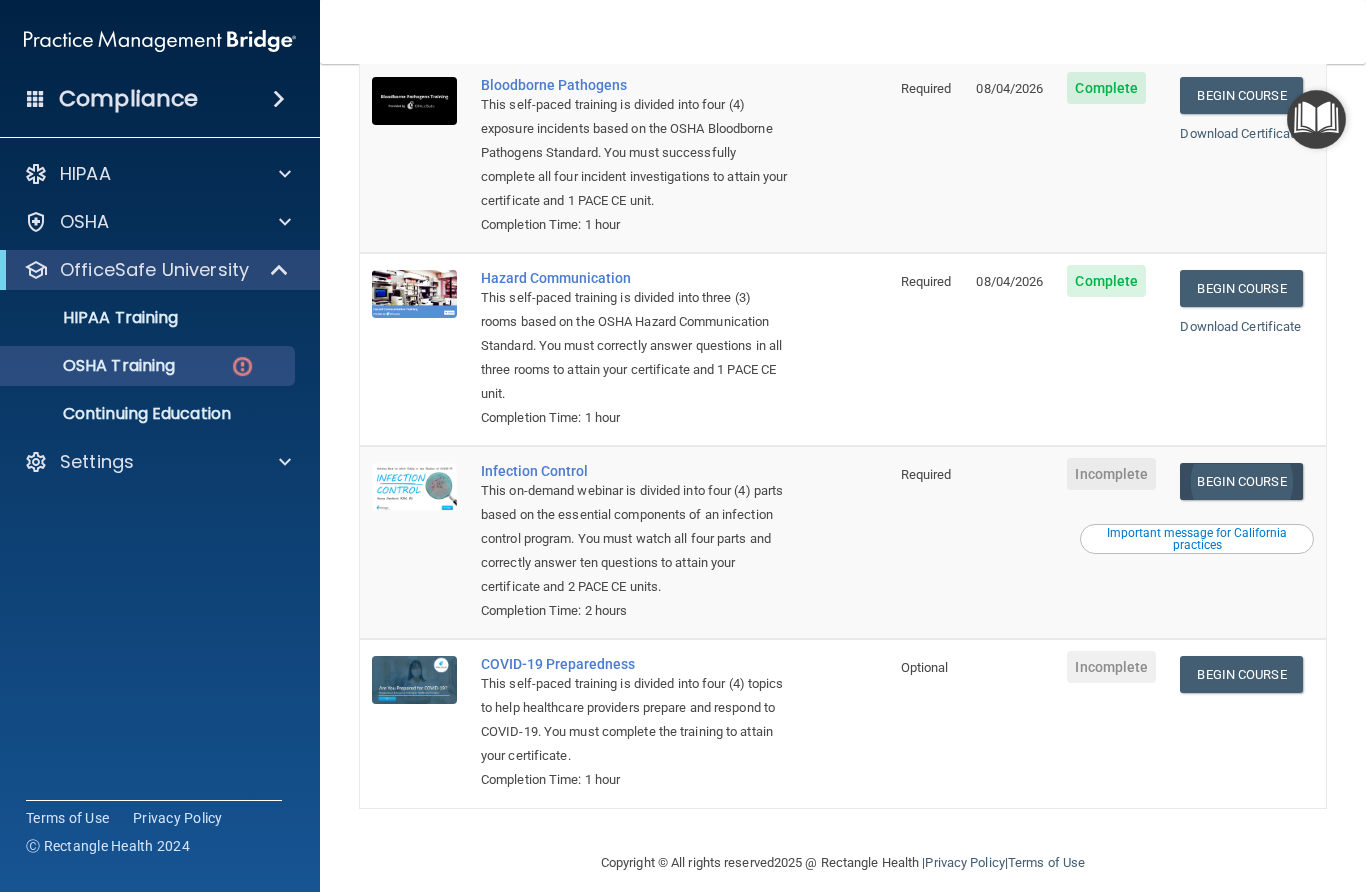 click on "Begin Course" at bounding box center [1241, 481] 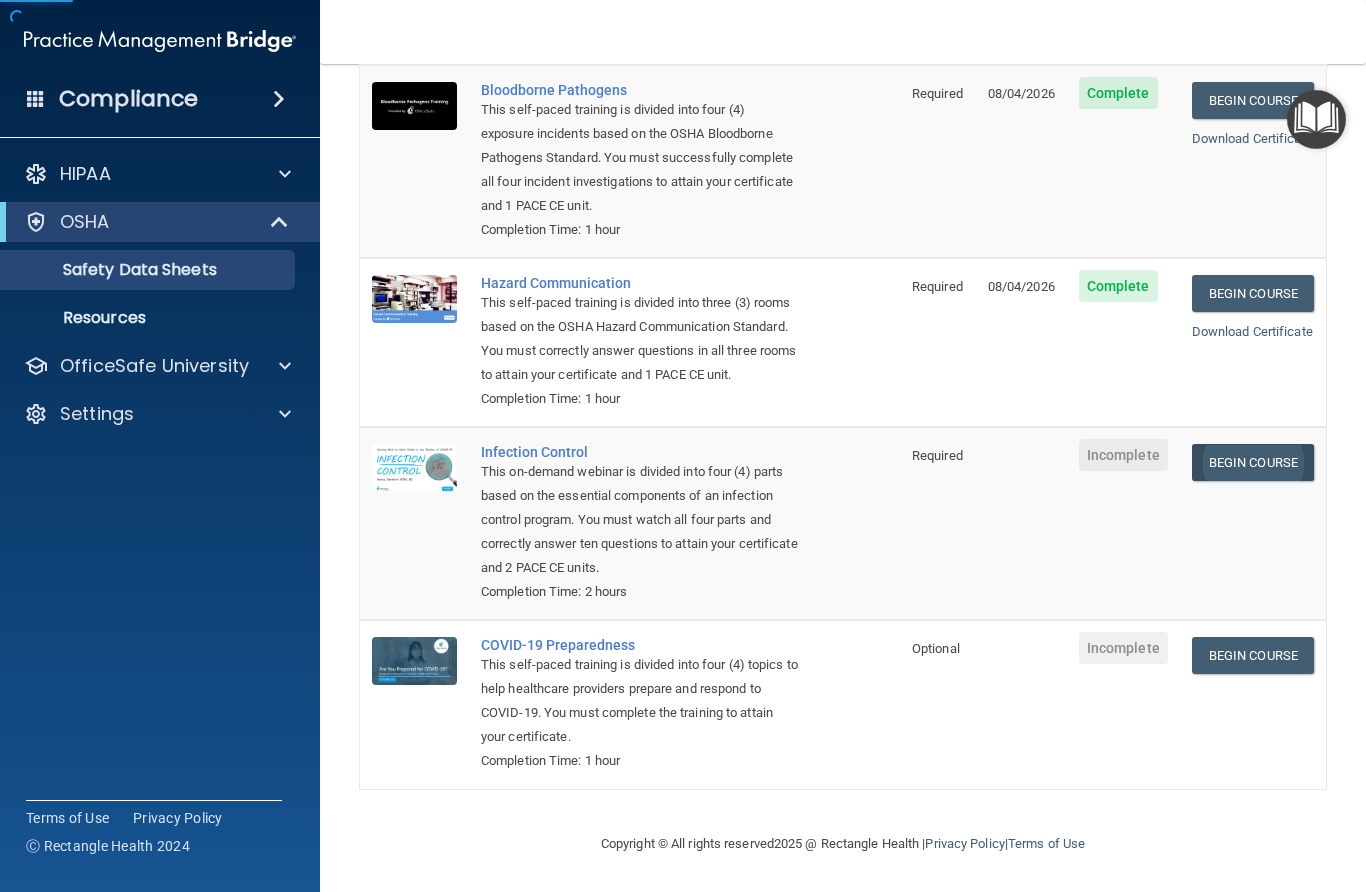 scroll, scrollTop: 0, scrollLeft: 0, axis: both 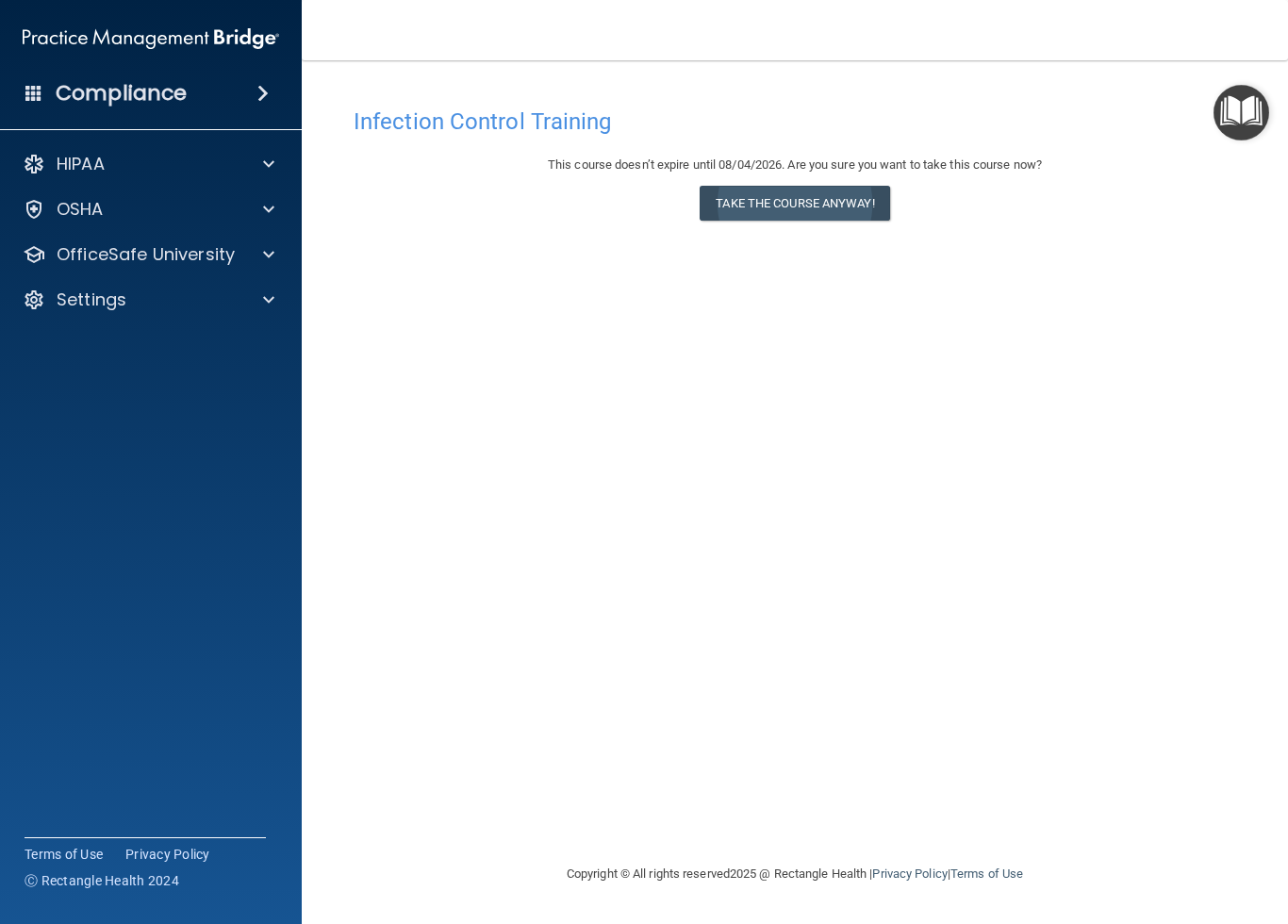 click on "Take the course anyway!" at bounding box center (794, 203) 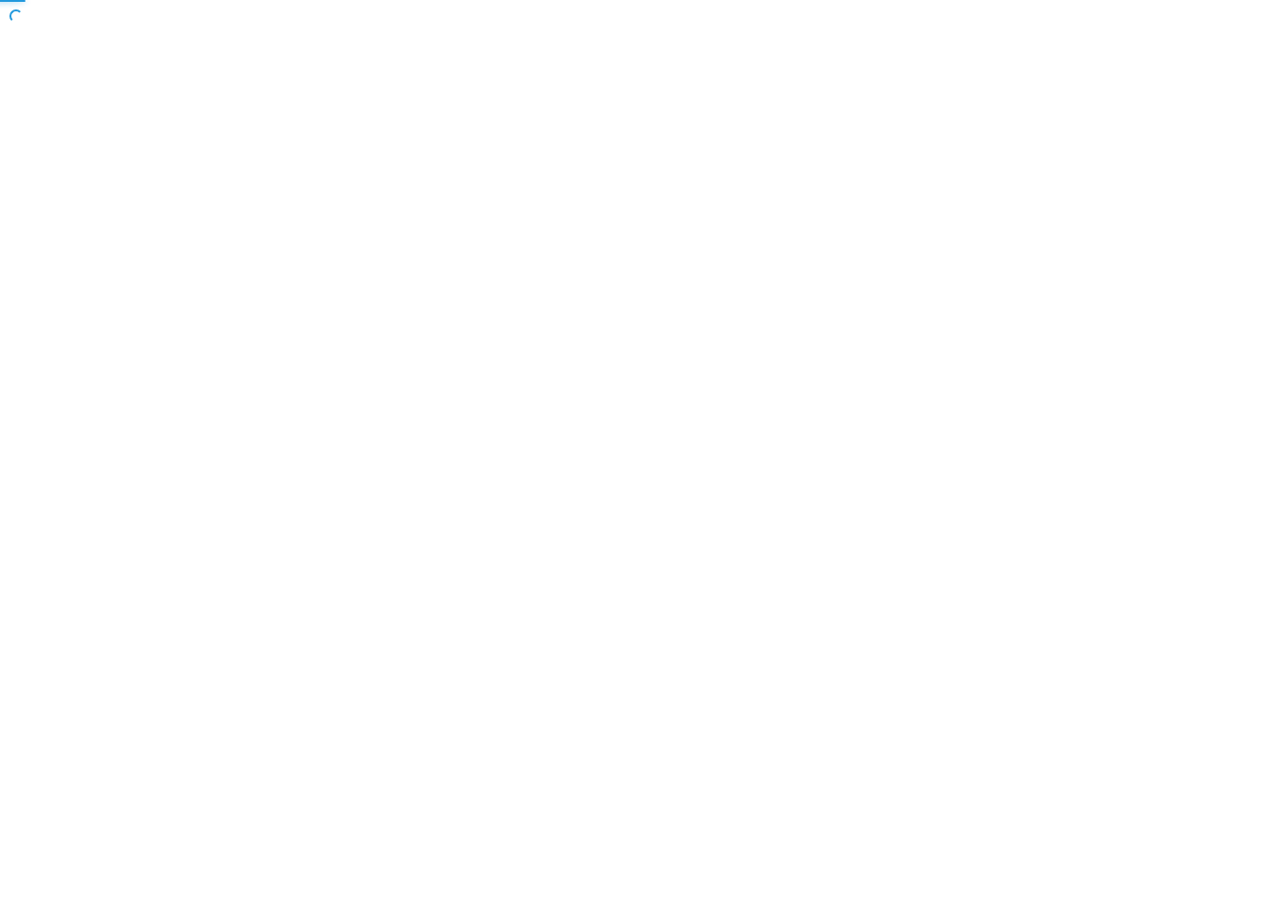 scroll, scrollTop: 0, scrollLeft: 0, axis: both 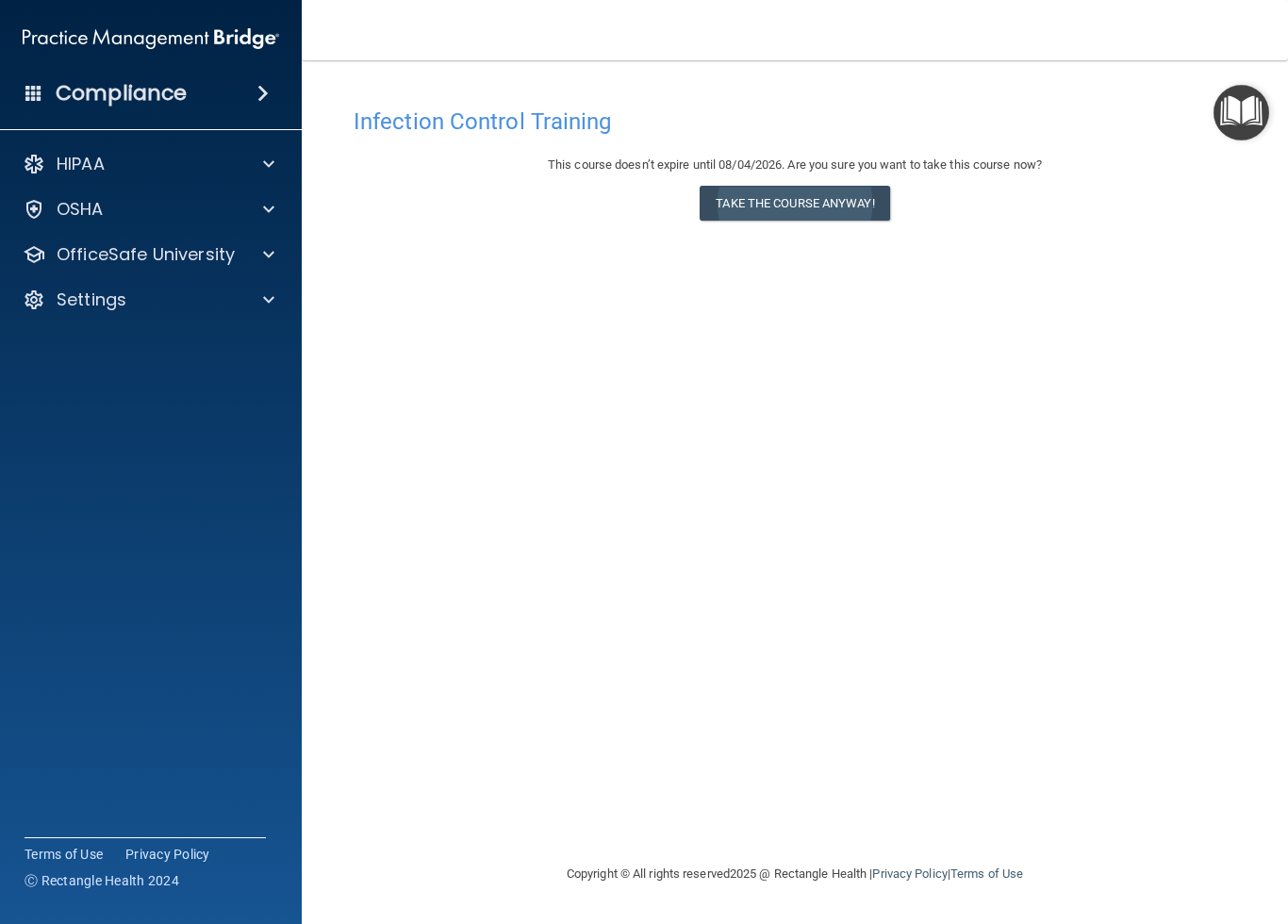 click on "Take the course anyway!" at bounding box center [794, 203] 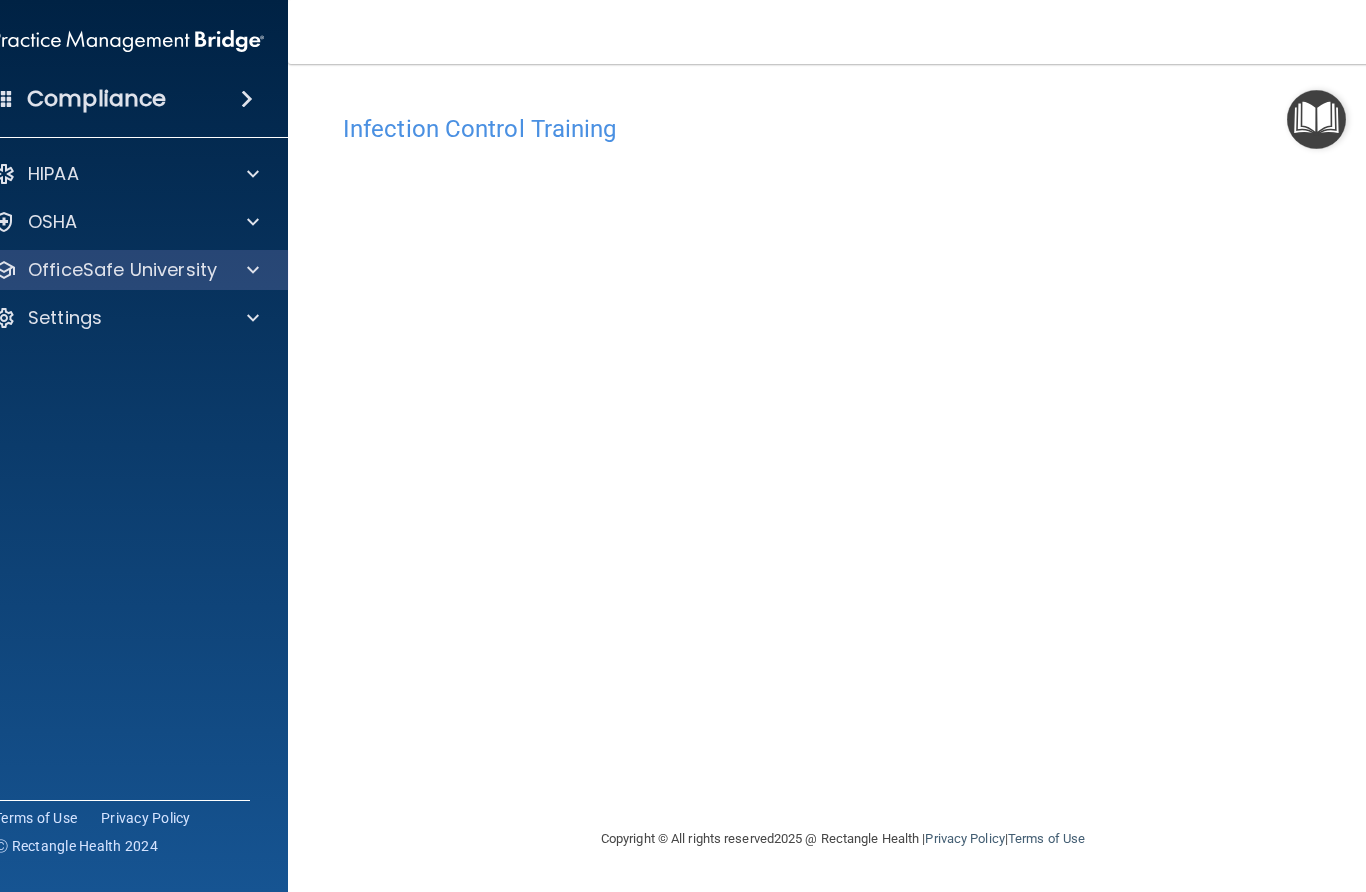 click on "OfficeSafe University" at bounding box center [122, 270] 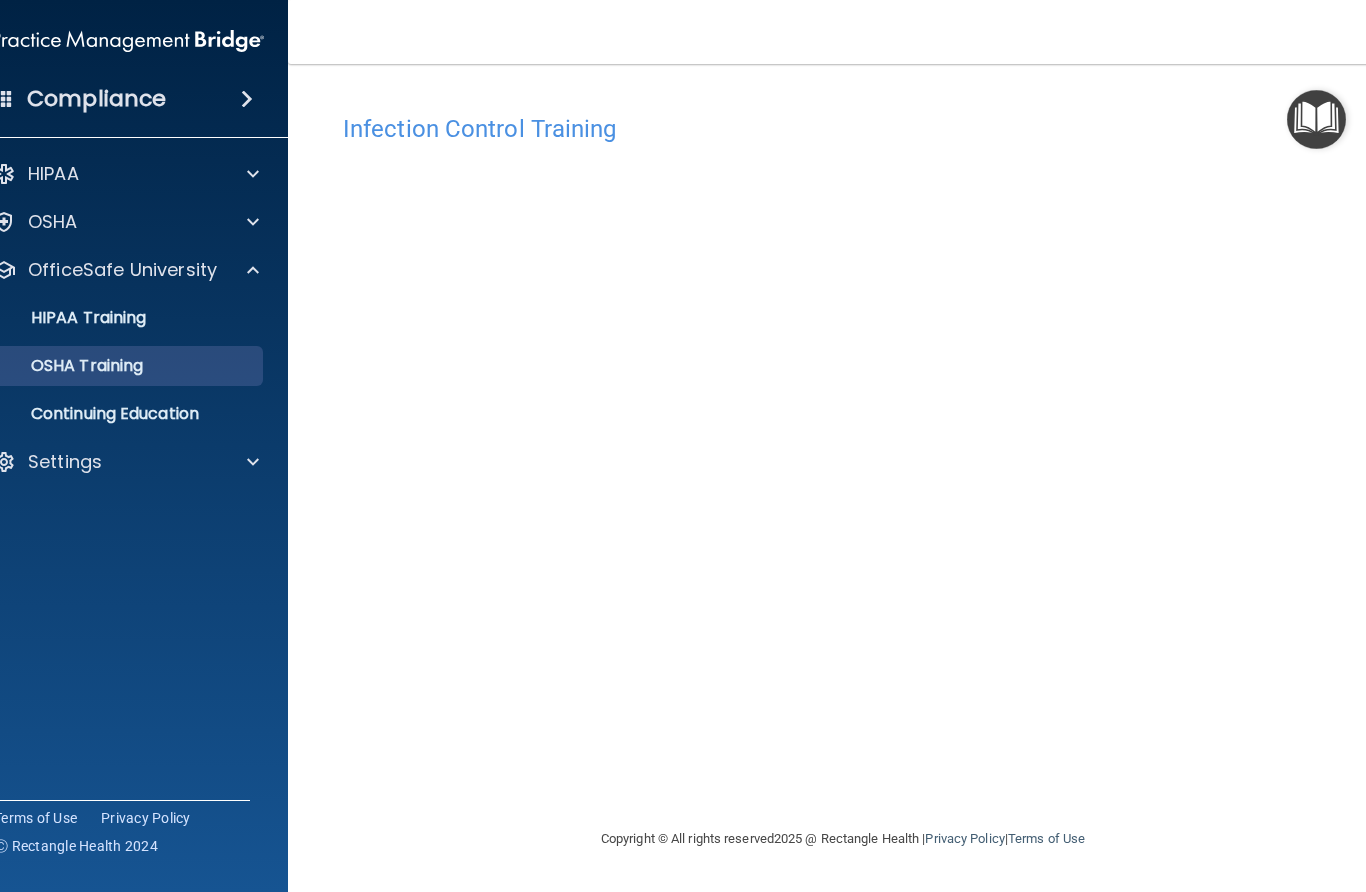 click on "OSHA Training" at bounding box center [62, 366] 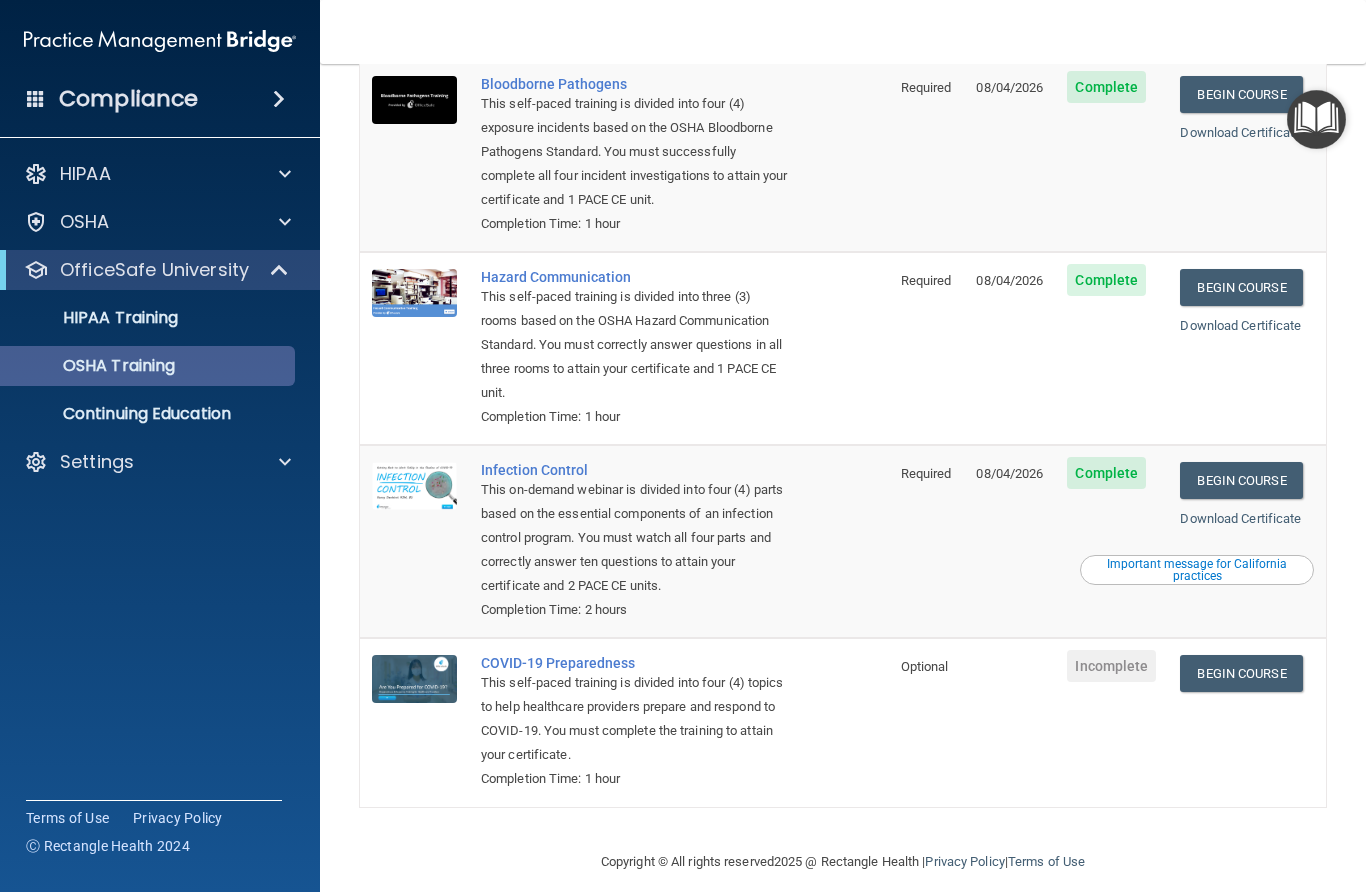 scroll, scrollTop: 164, scrollLeft: 0, axis: vertical 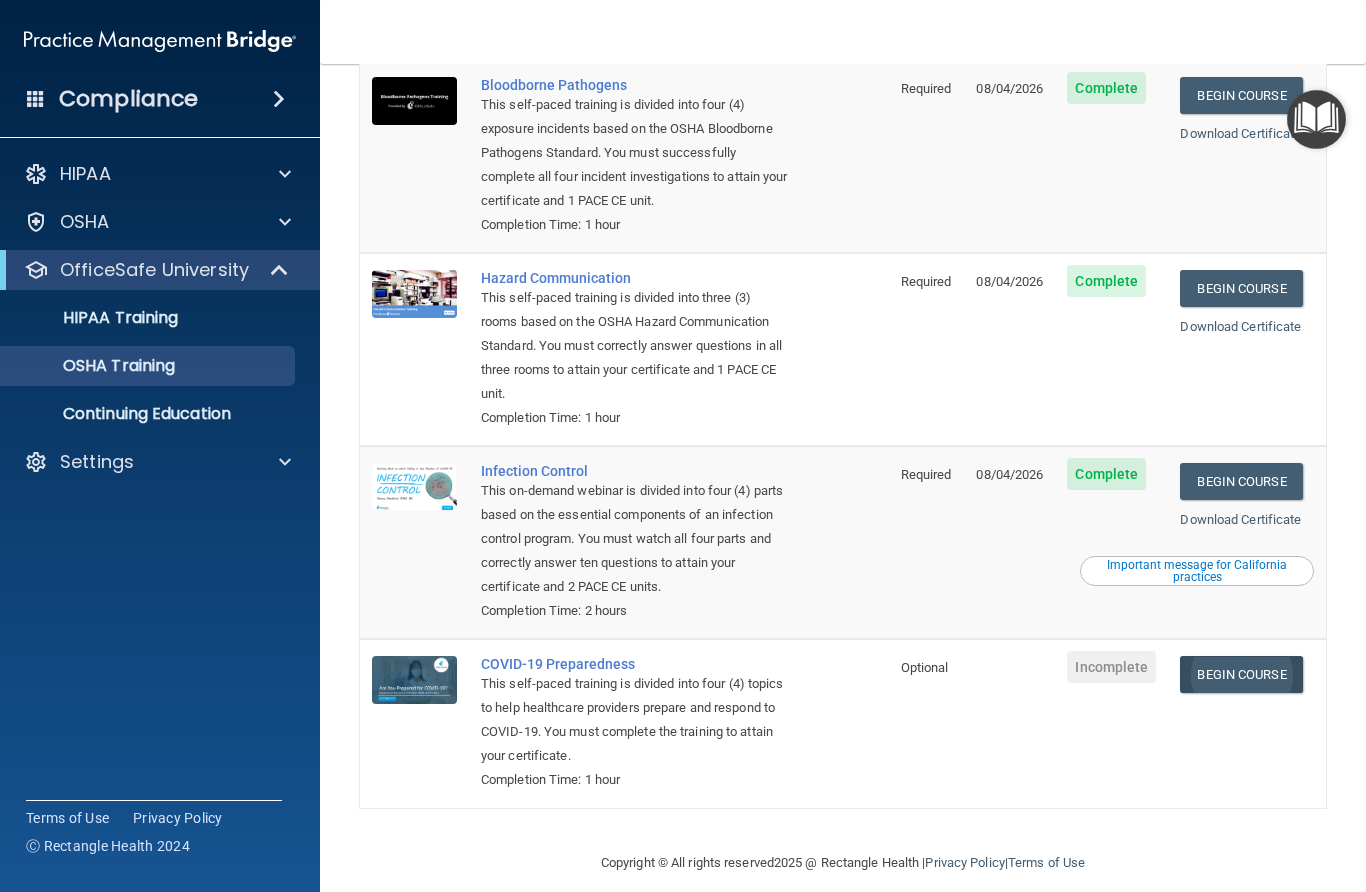 click on "Begin Course" at bounding box center (1241, 674) 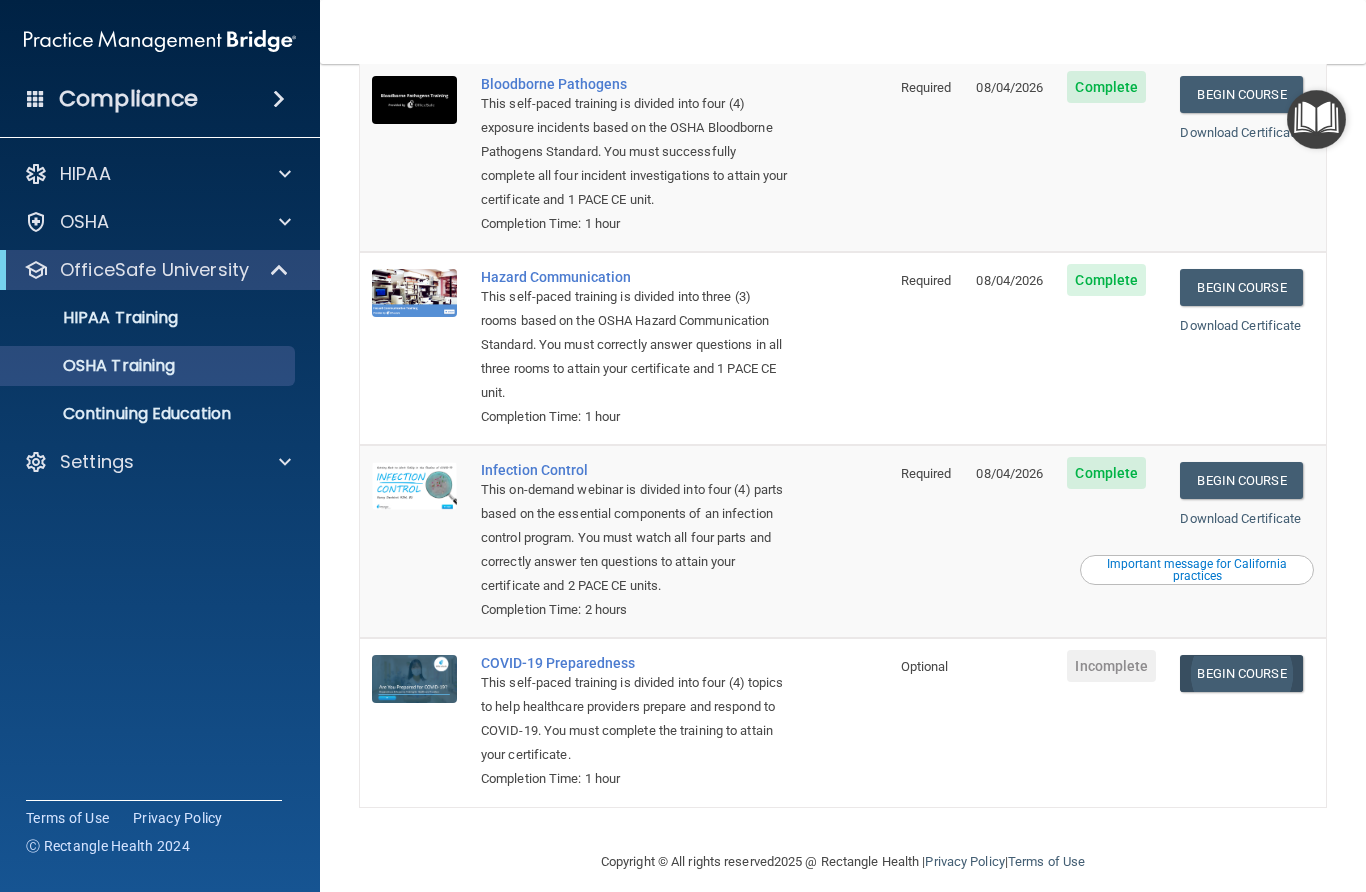 scroll, scrollTop: 164, scrollLeft: 0, axis: vertical 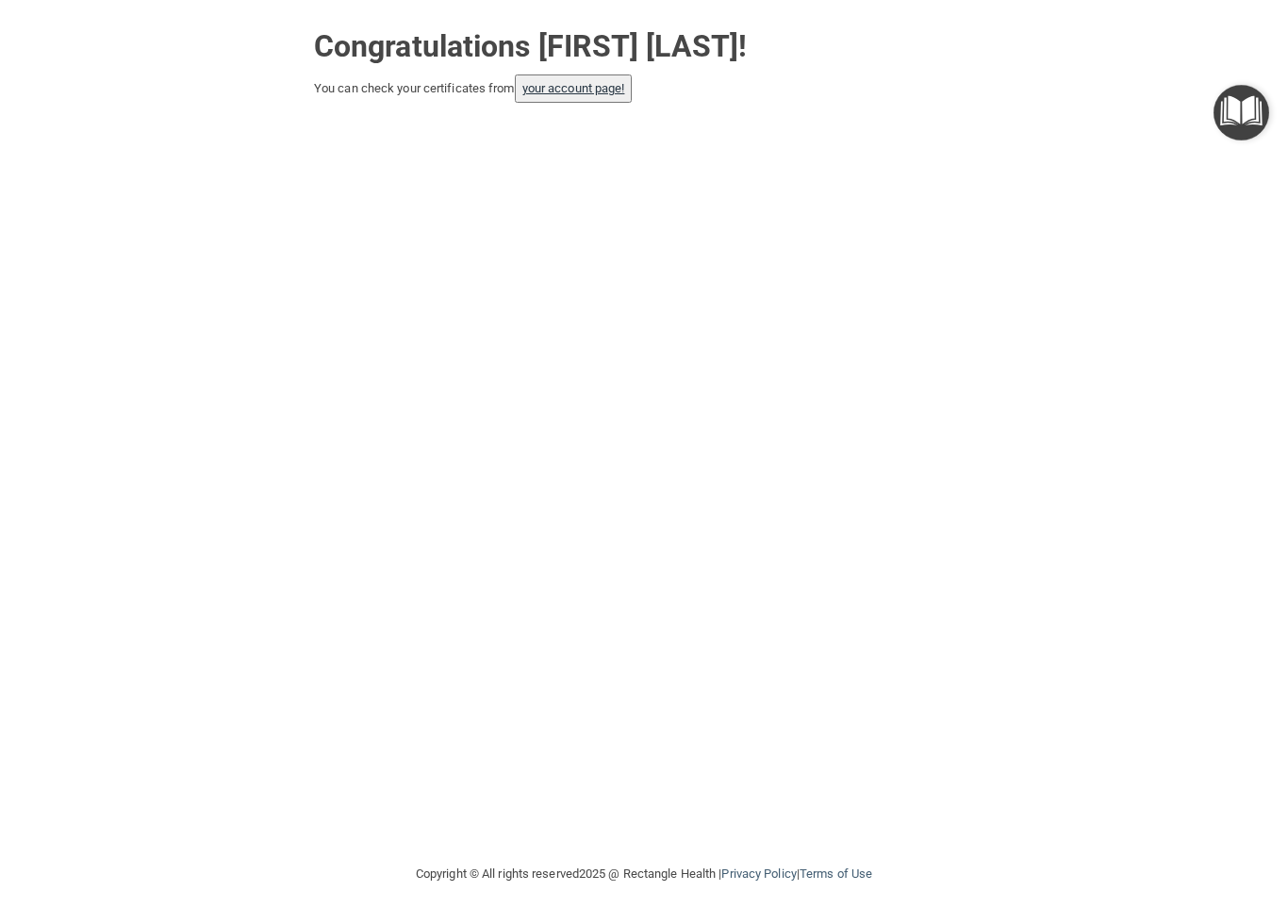 click on "your account page!" at bounding box center (573, 88) 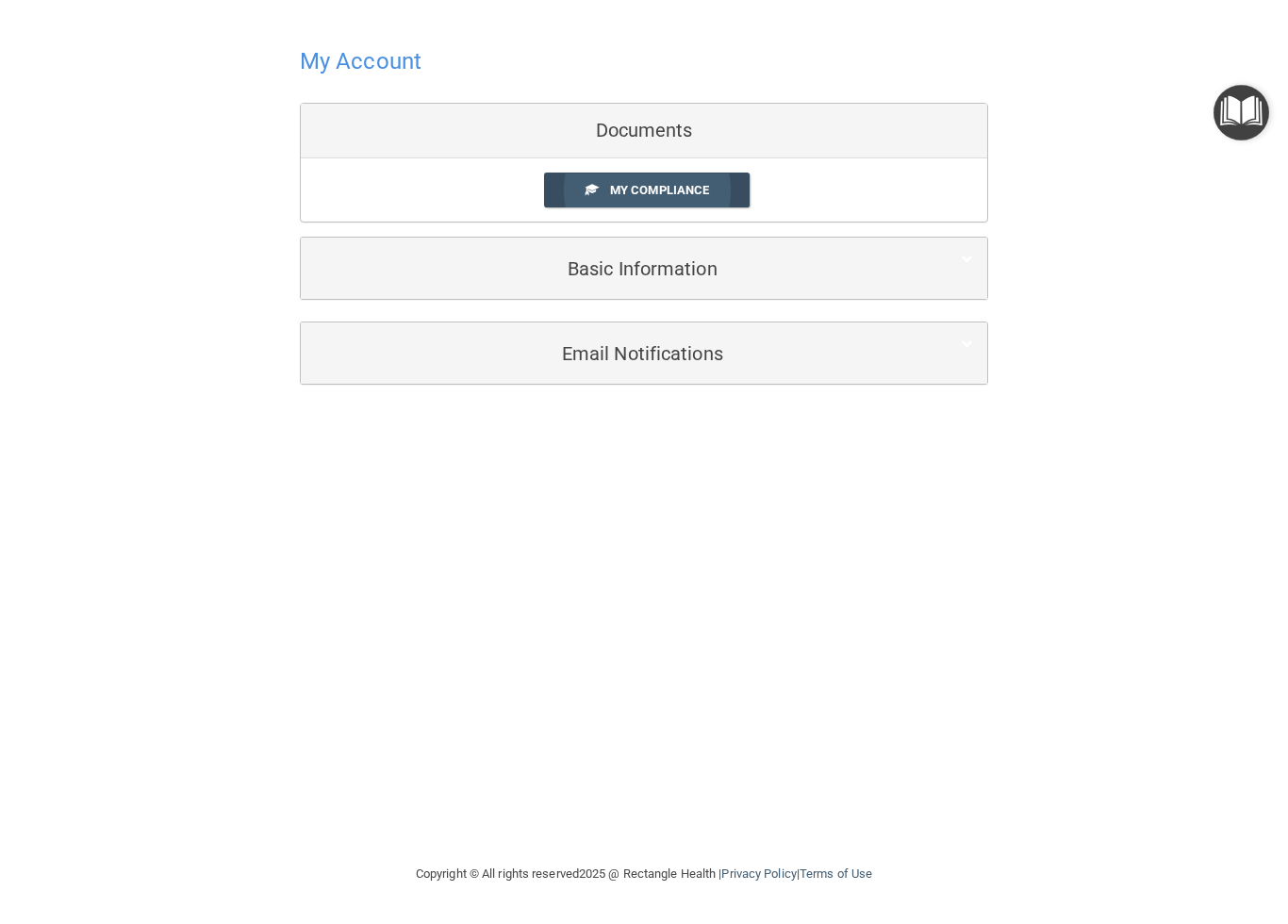 click on "My Compliance" at bounding box center (659, 190) 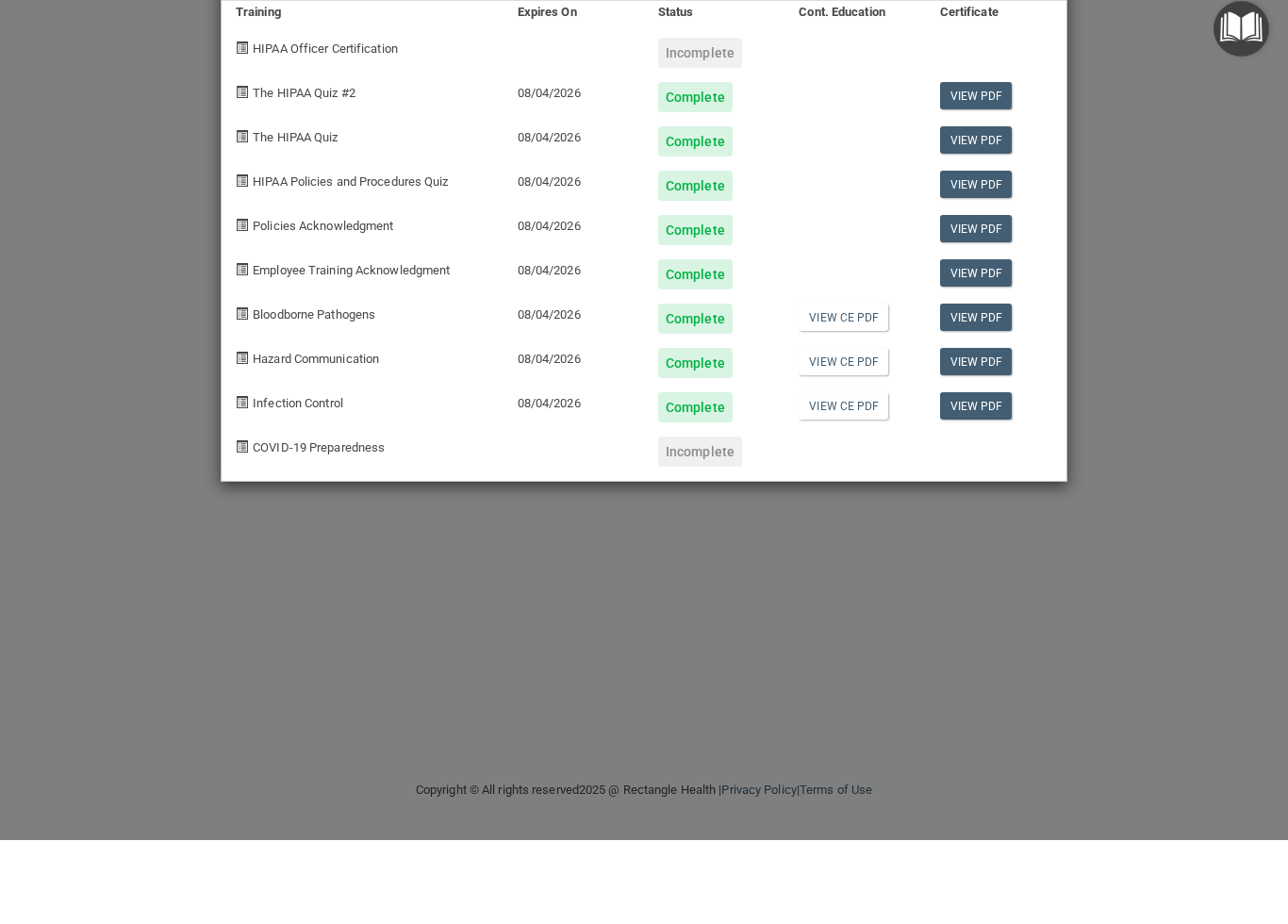 click on "COVID-19 Preparedness" at bounding box center (319, 531) 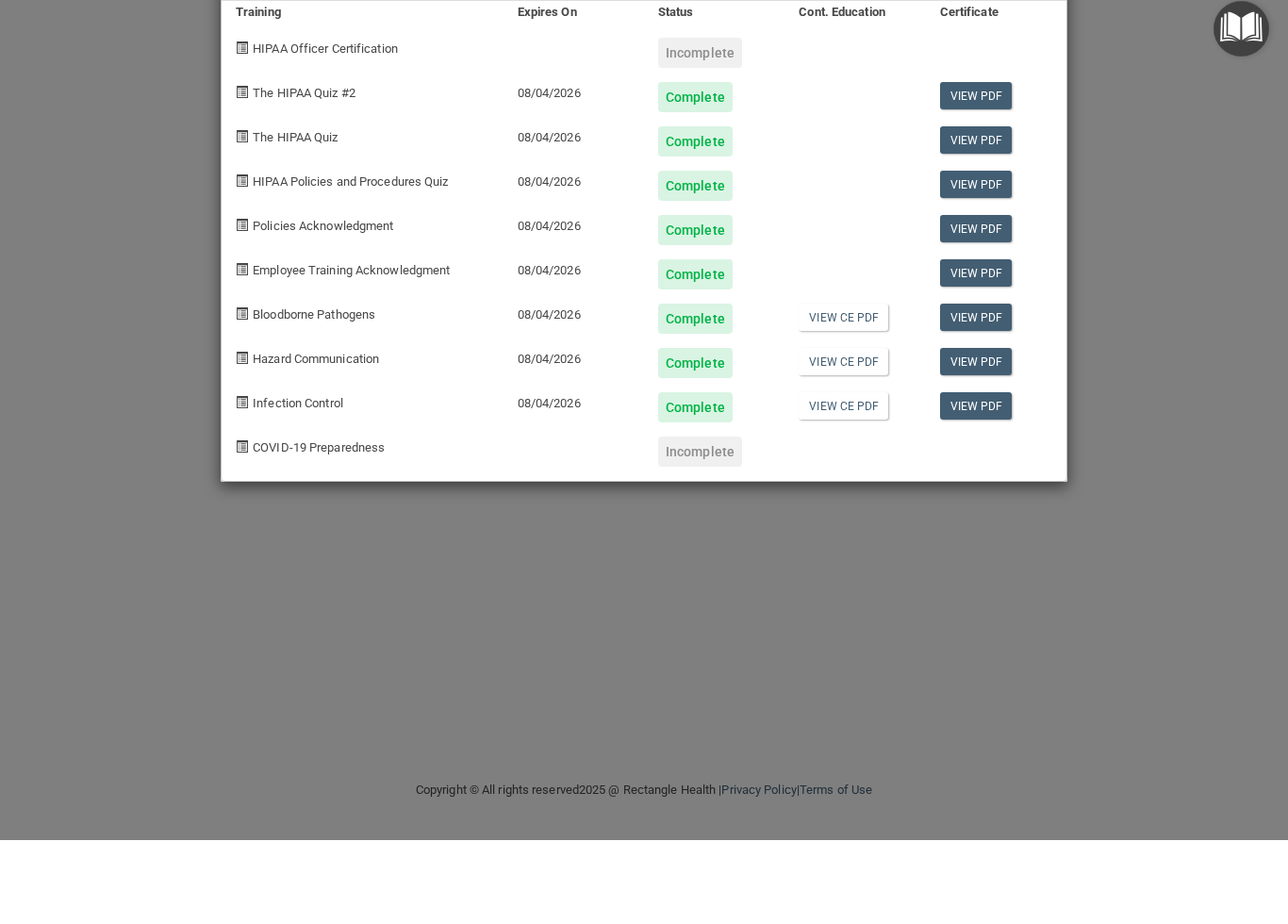 click on "[FIRST] [LAST]'s Compliance      Training   Expires On   Status   Cont. Education   Certificate         HIPAA Officer Certification             Incomplete                      The HIPAA Quiz #2      08/04/2026       Complete              View PDF         The HIPAA Quiz      08/04/2026       Complete              View PDF         HIPAA Policies and Procedures Quiz      08/04/2026       Complete              View PDF         Policies Acknowledgment      08/04/2026       Complete              View PDF         Employee Training Acknowledgment      08/04/2026       Complete              View PDF         Bloodborne Pathogens      08/04/2026       Complete        View CE PDF       View PDF         Hazard Communication      08/04/2026       Complete        View CE PDF       View PDF         Infection Control      08/04/2026       Complete        View CE PDF       View PDF         COVID-19 Preparedness             Incomplete" at bounding box center [644, 462] 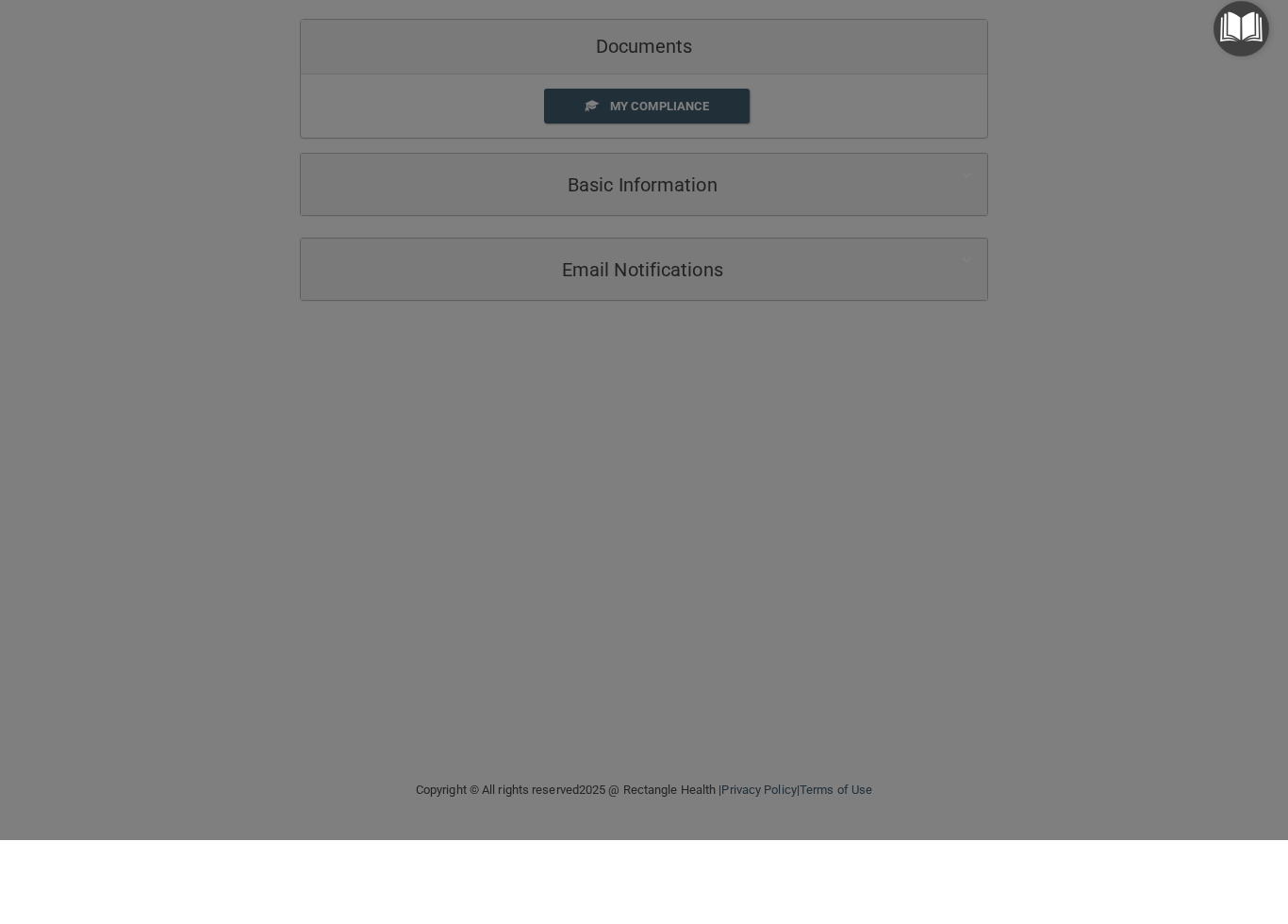 scroll, scrollTop: 1, scrollLeft: 0, axis: vertical 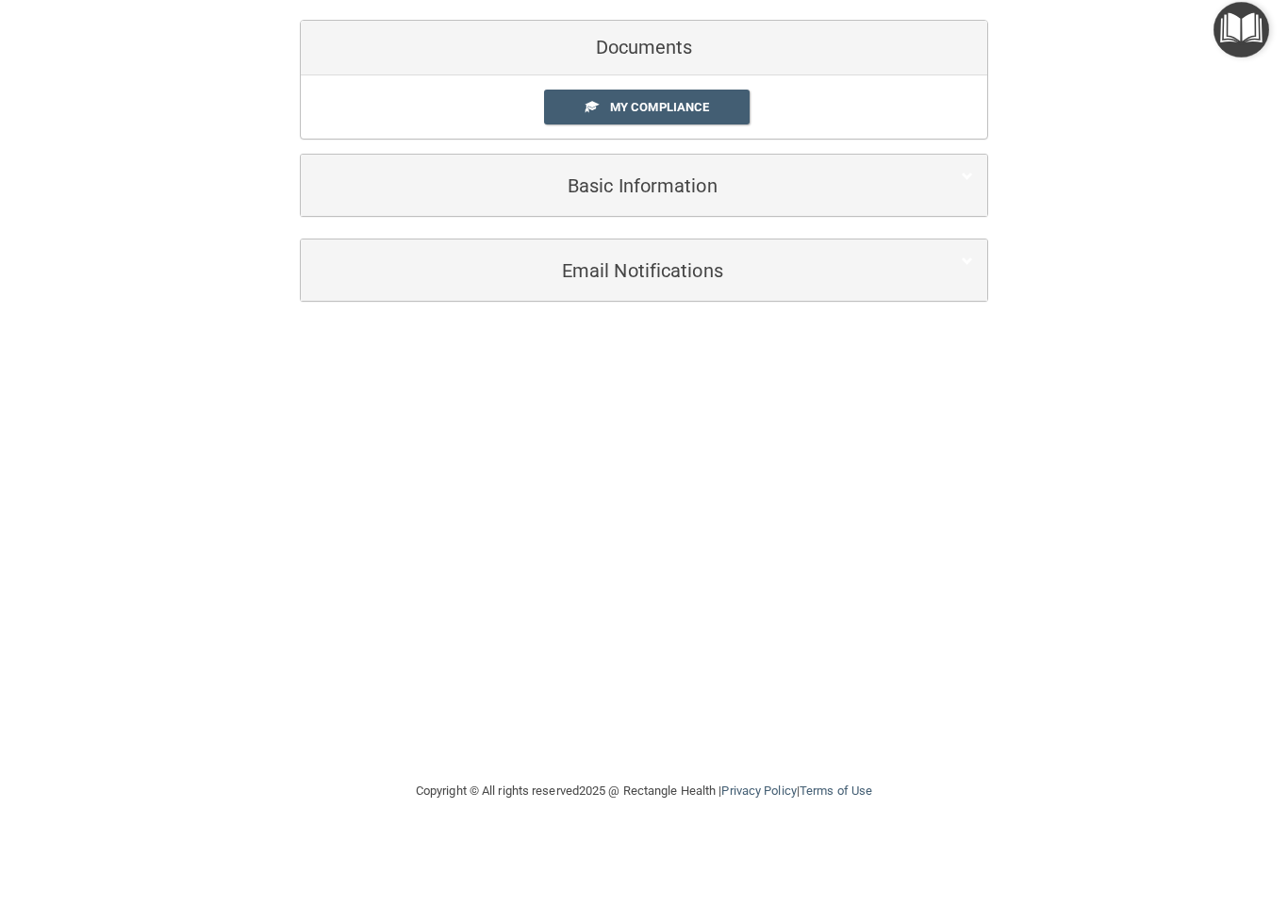 click on "My Account            Documents              My Compliance                 My Compliance             My BAA
Basic Information
Full Name       Sonya Marquez   Sonya                 Last Name       Marquez                                                                                       Email           marquezdad2017@yahoo.com   marquezdad2017@yahoo.com                     Edit   Change Password   Cancel   Save                 You've successfully edited your Information.               Error! The client couldn't be saved.                   Current Password                   New Password                     Confirm New Password                     Submit
You've successfully saved Clients Basic Information.
Email Notifications
Organization Emails     Toggle all" at bounding box center (644, 431) 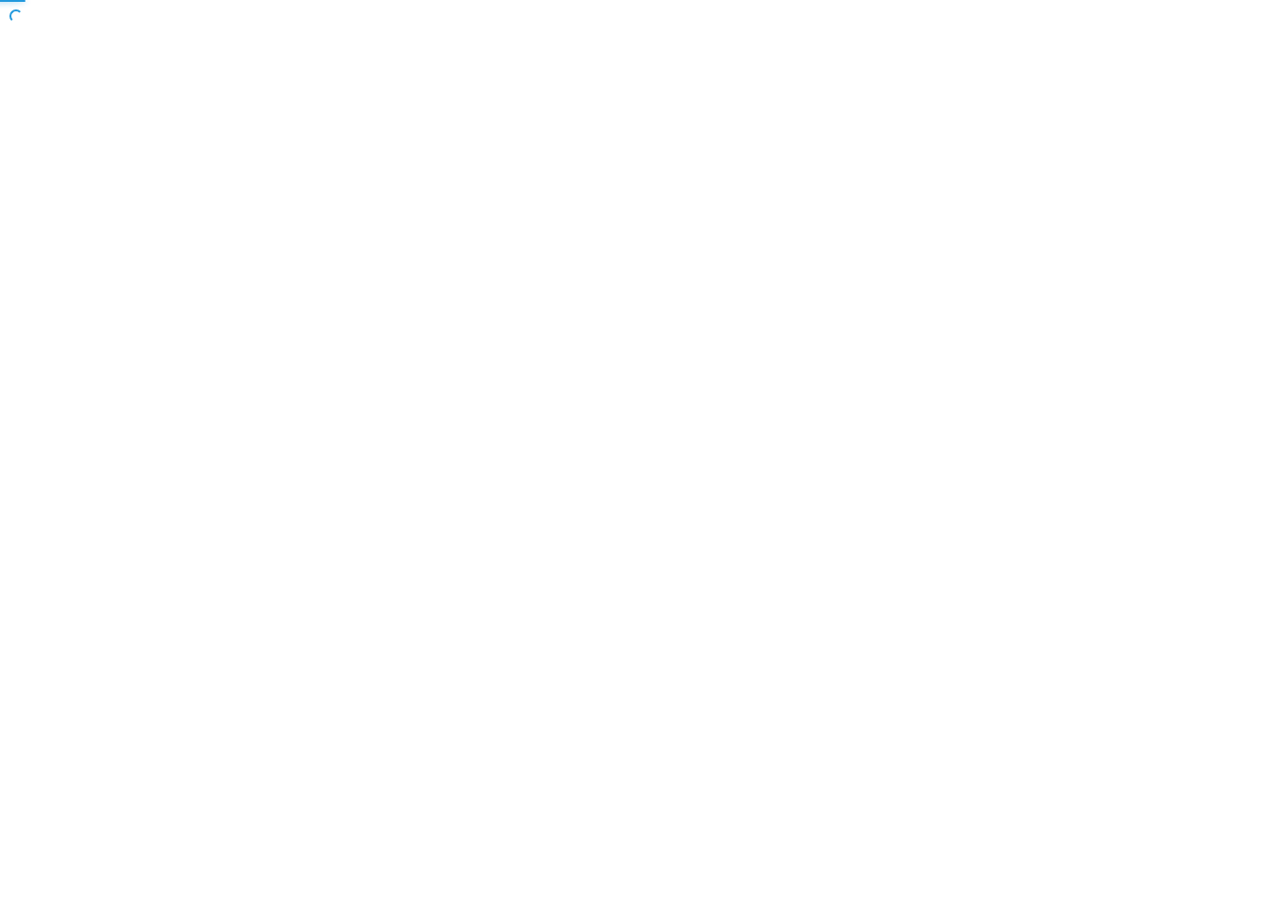 scroll, scrollTop: 0, scrollLeft: 0, axis: both 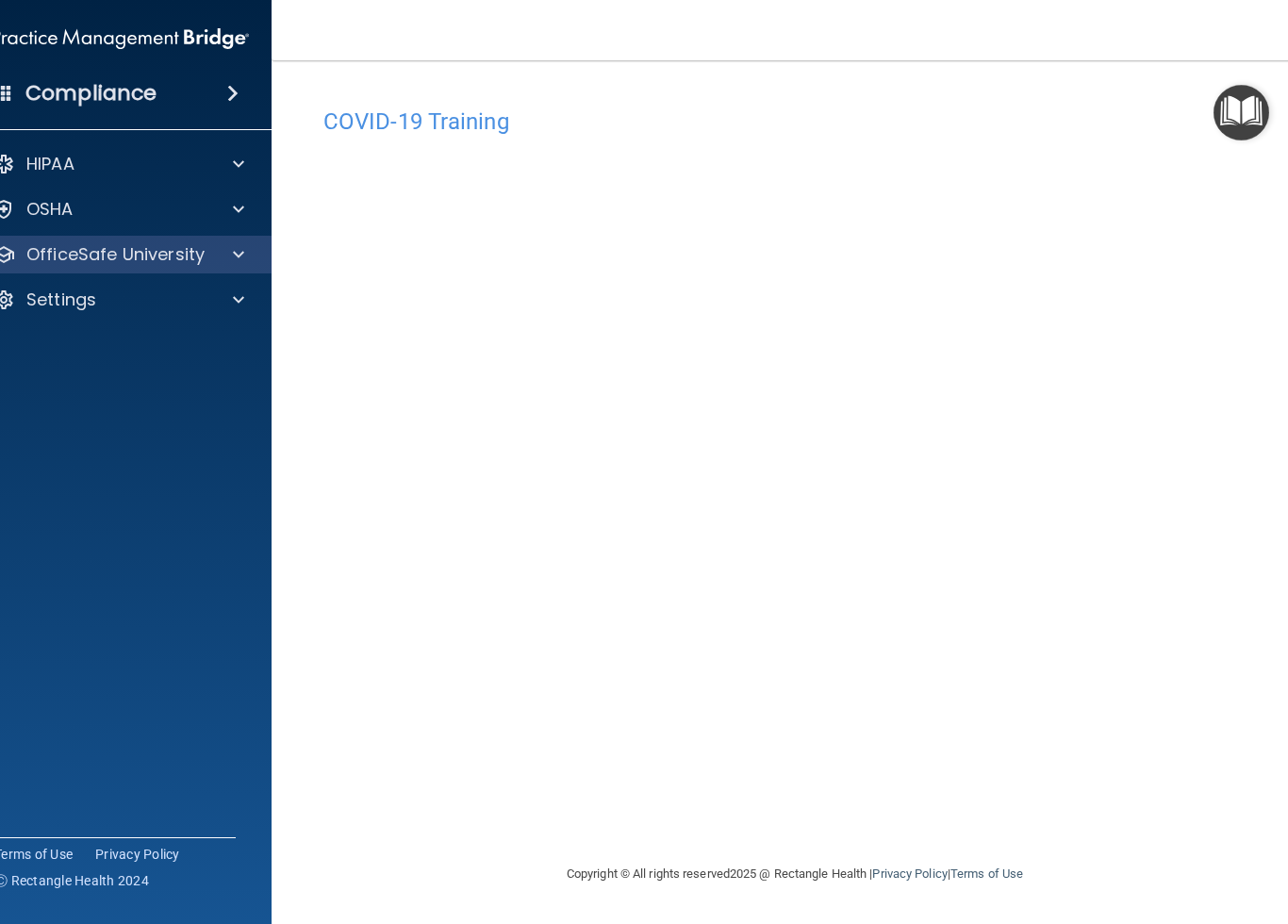 click on "OfficeSafe University" at bounding box center (115, 255) 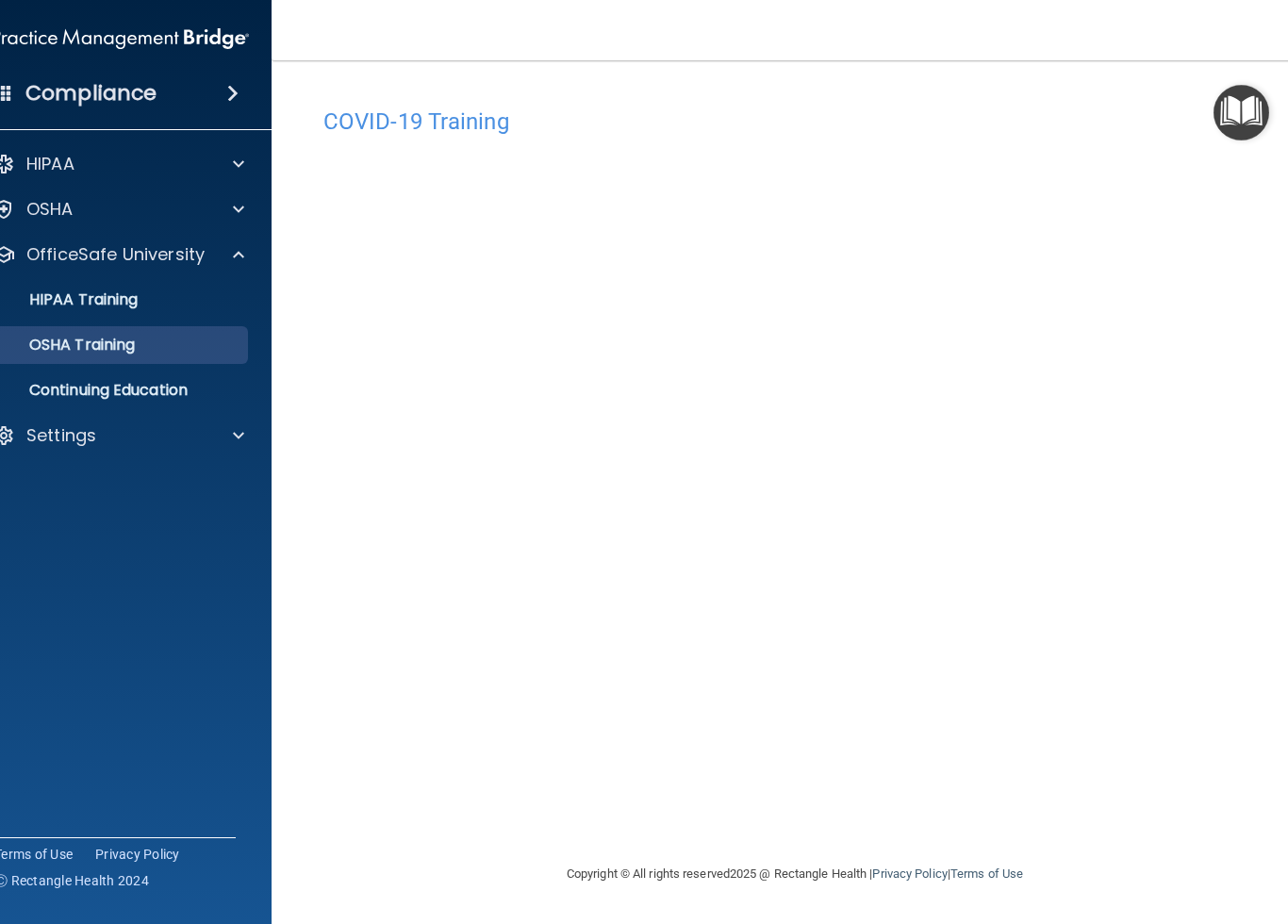 click on "OSHA Training" at bounding box center [58, 345] 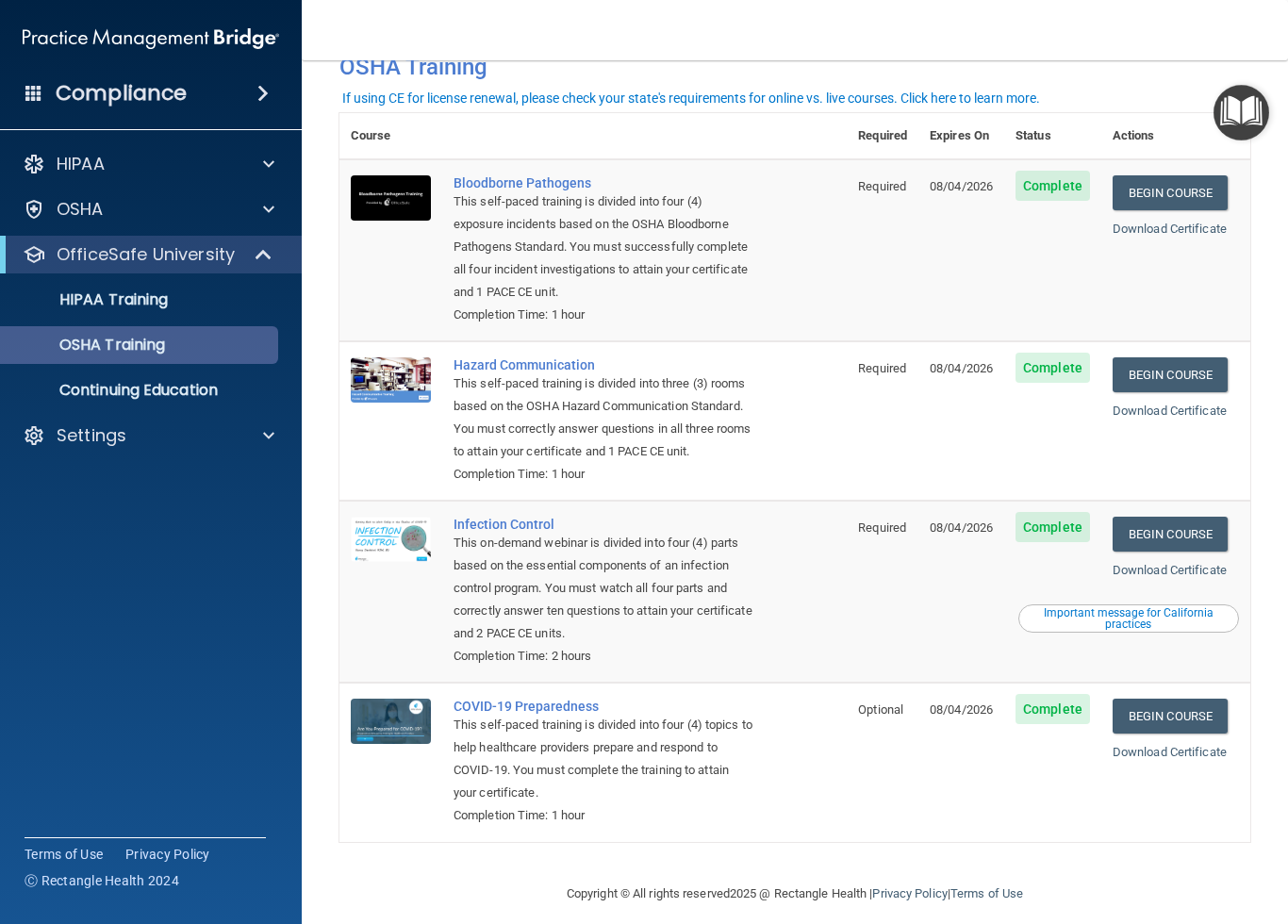 scroll, scrollTop: 50, scrollLeft: 0, axis: vertical 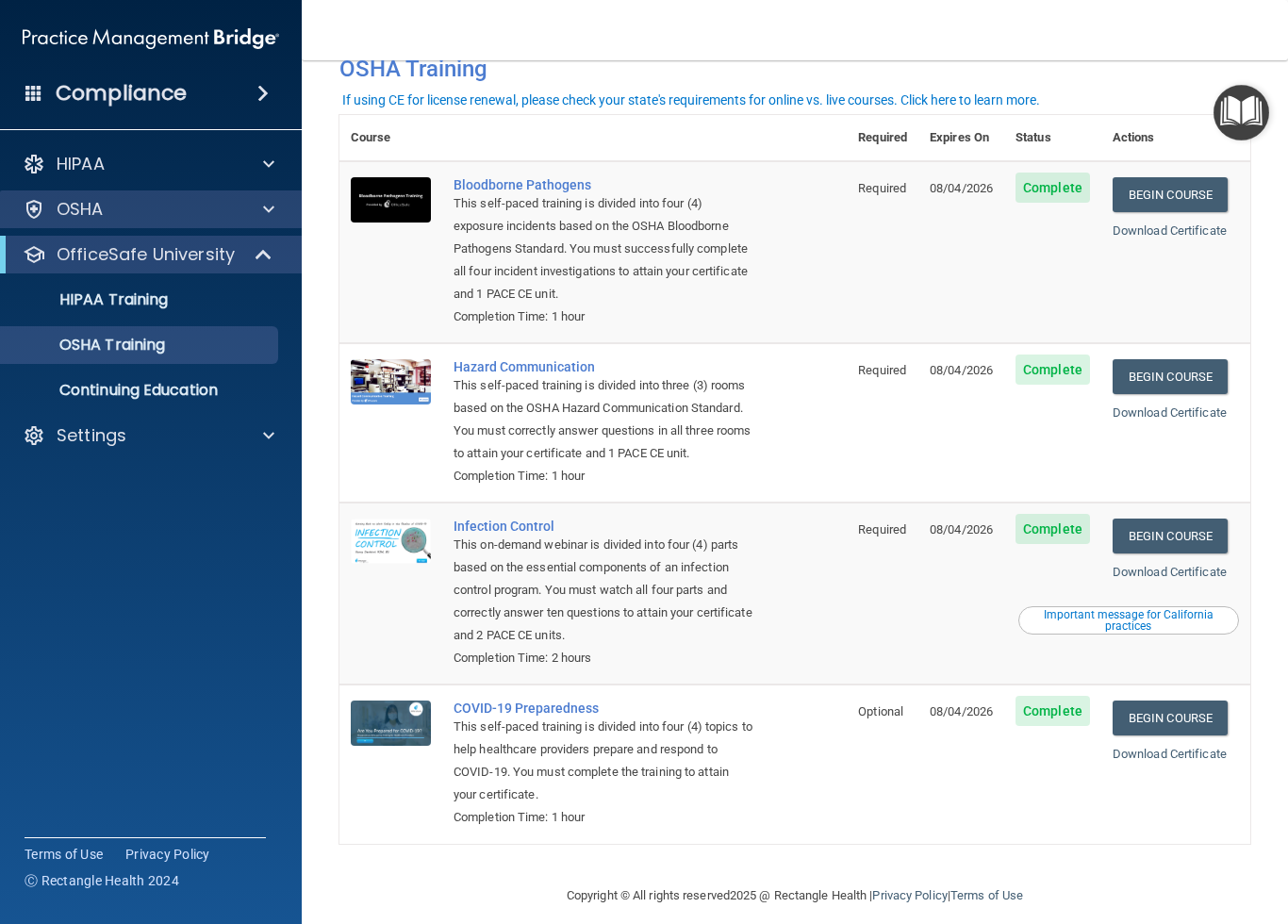 click at bounding box center (266, 209) 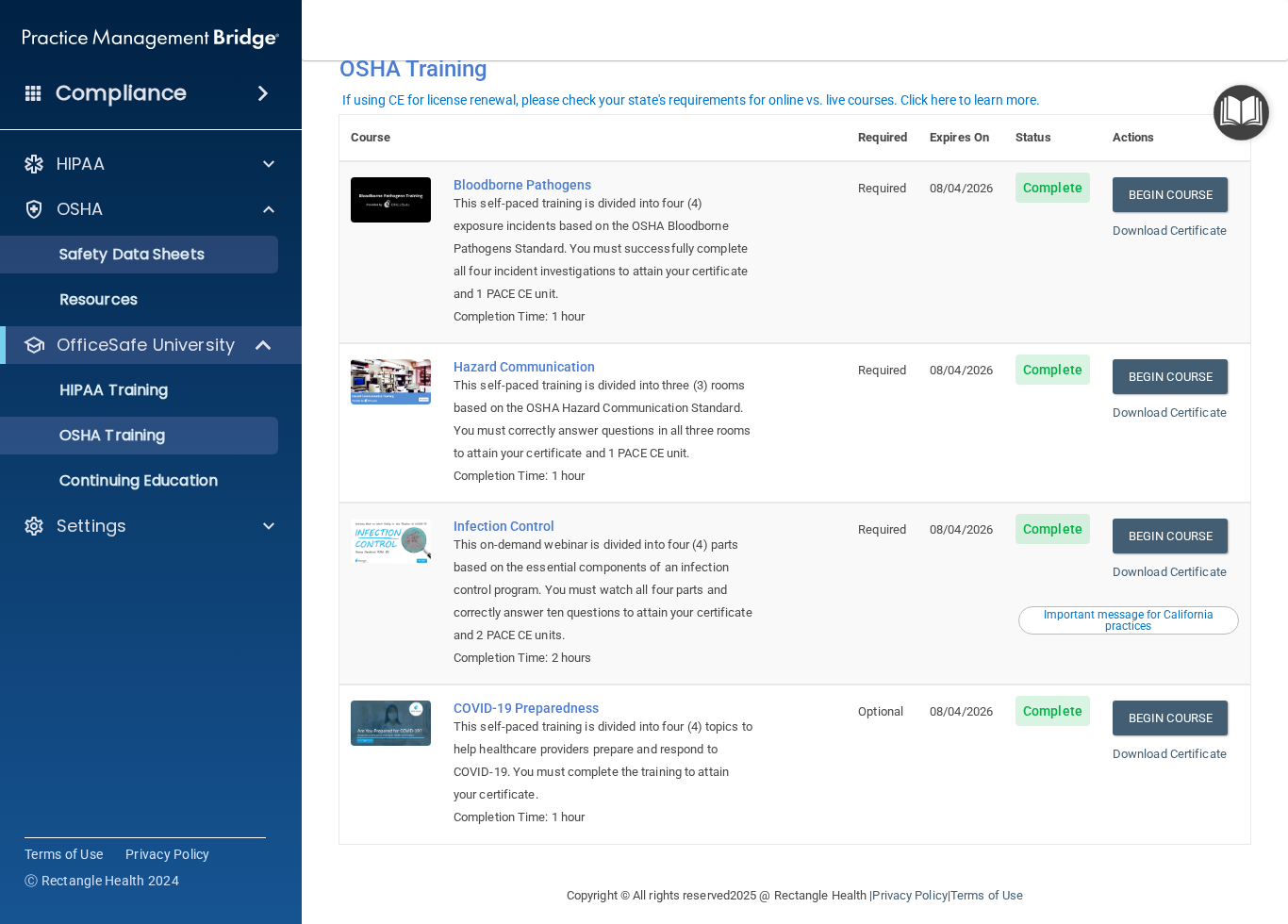 click on "Safety Data Sheets" at bounding box center [140, 255] 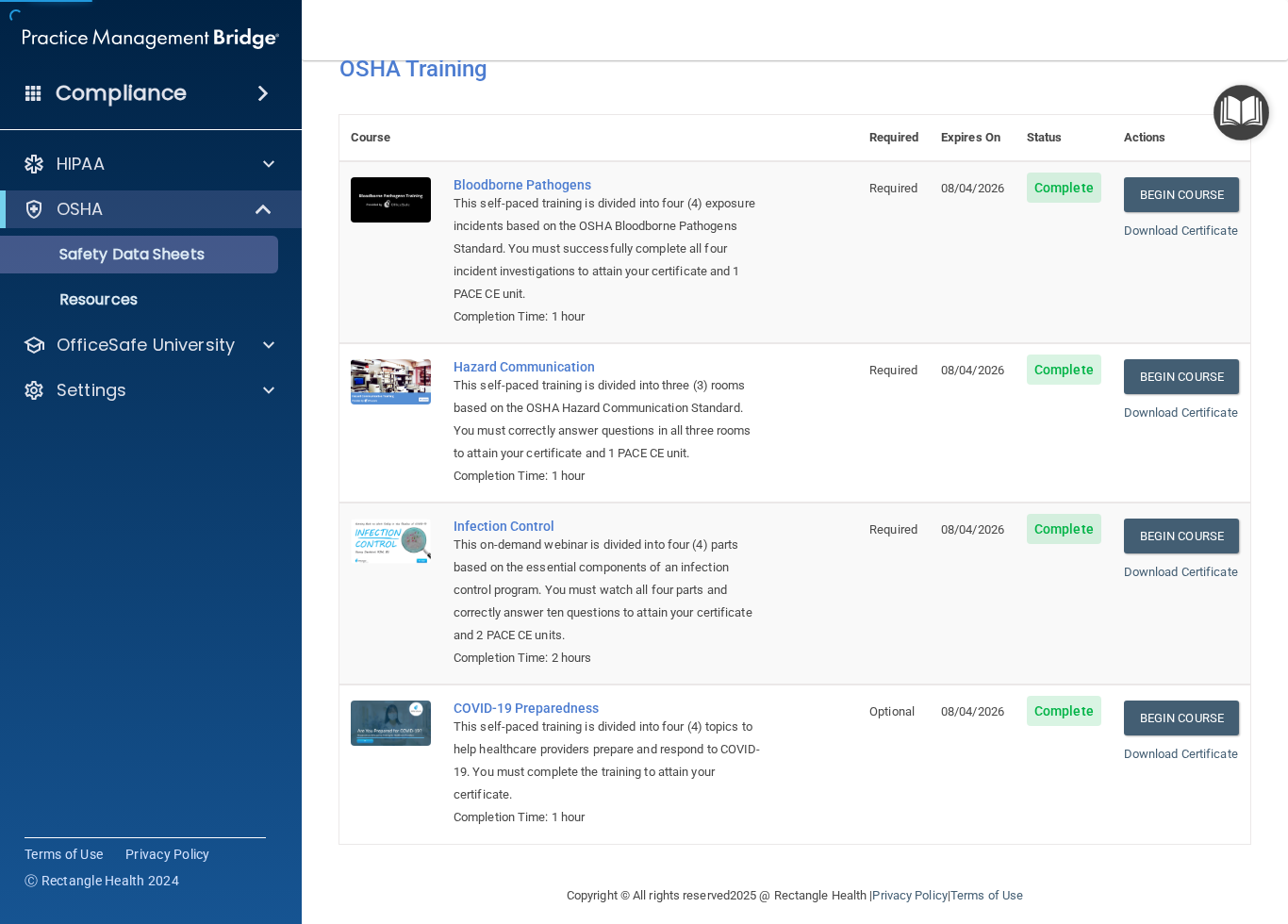 scroll, scrollTop: 0, scrollLeft: 0, axis: both 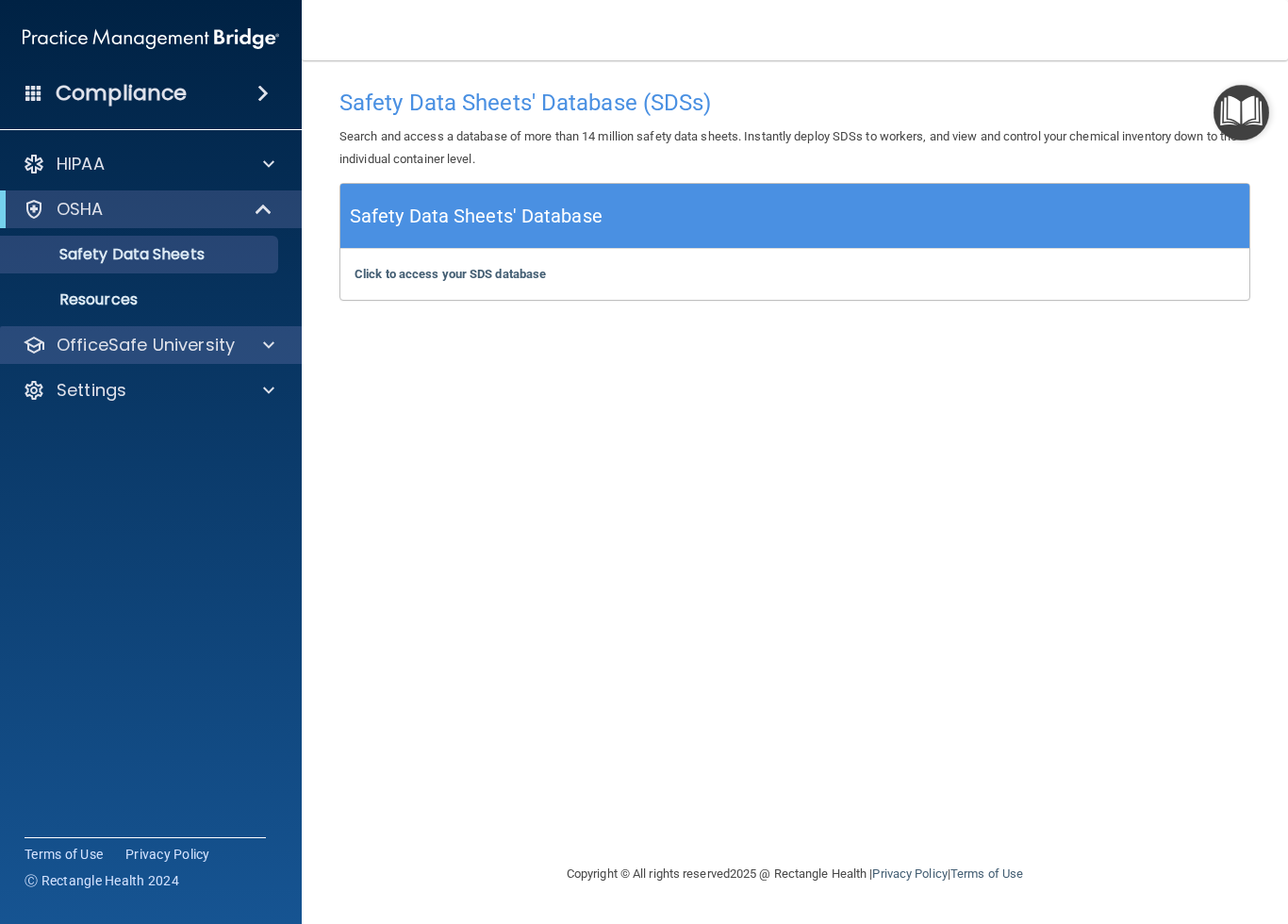 click on "OfficeSafe University" at bounding box center [145, 345] 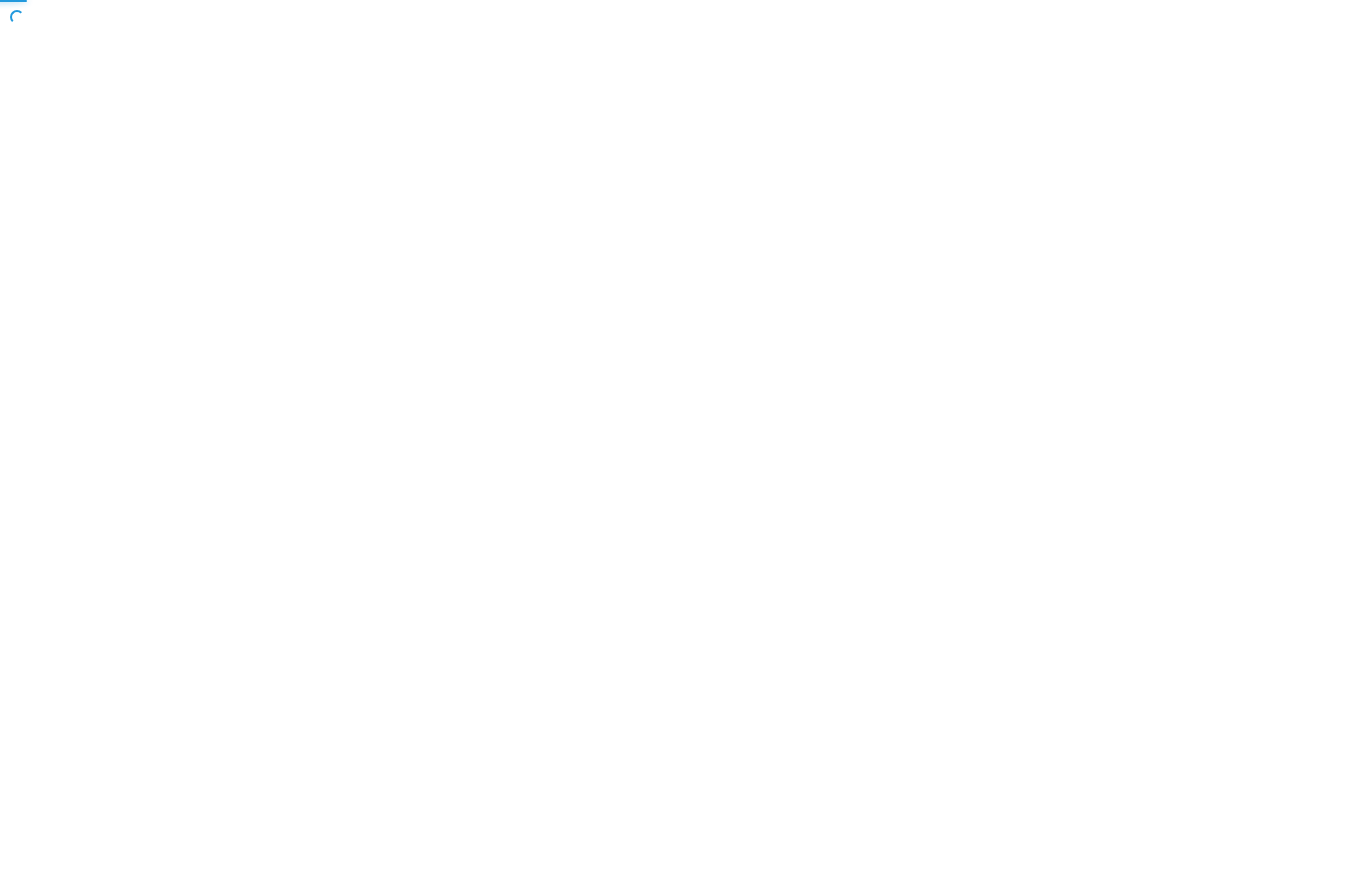 scroll, scrollTop: 0, scrollLeft: 0, axis: both 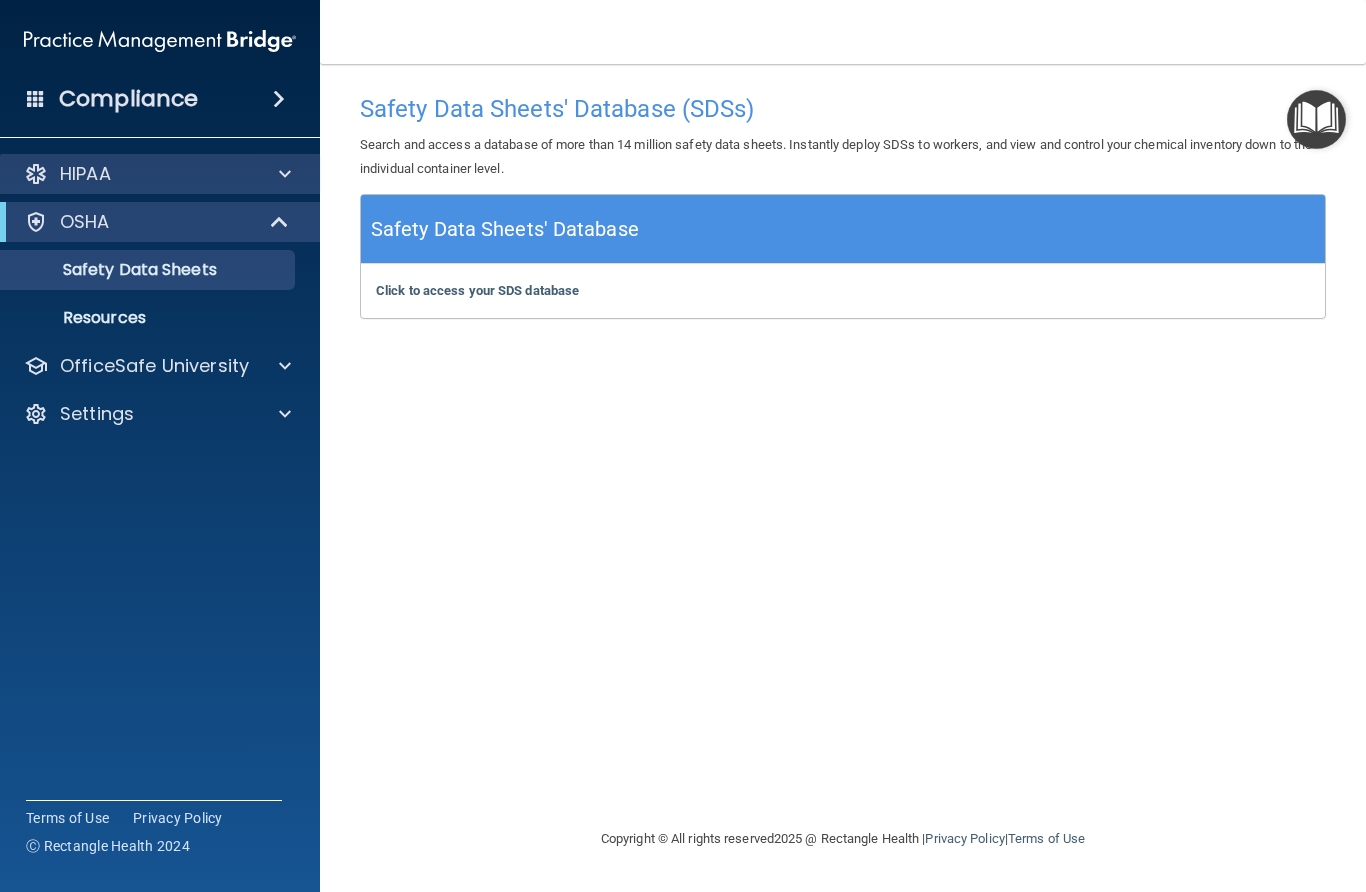 click on "HIPAA" at bounding box center (133, 174) 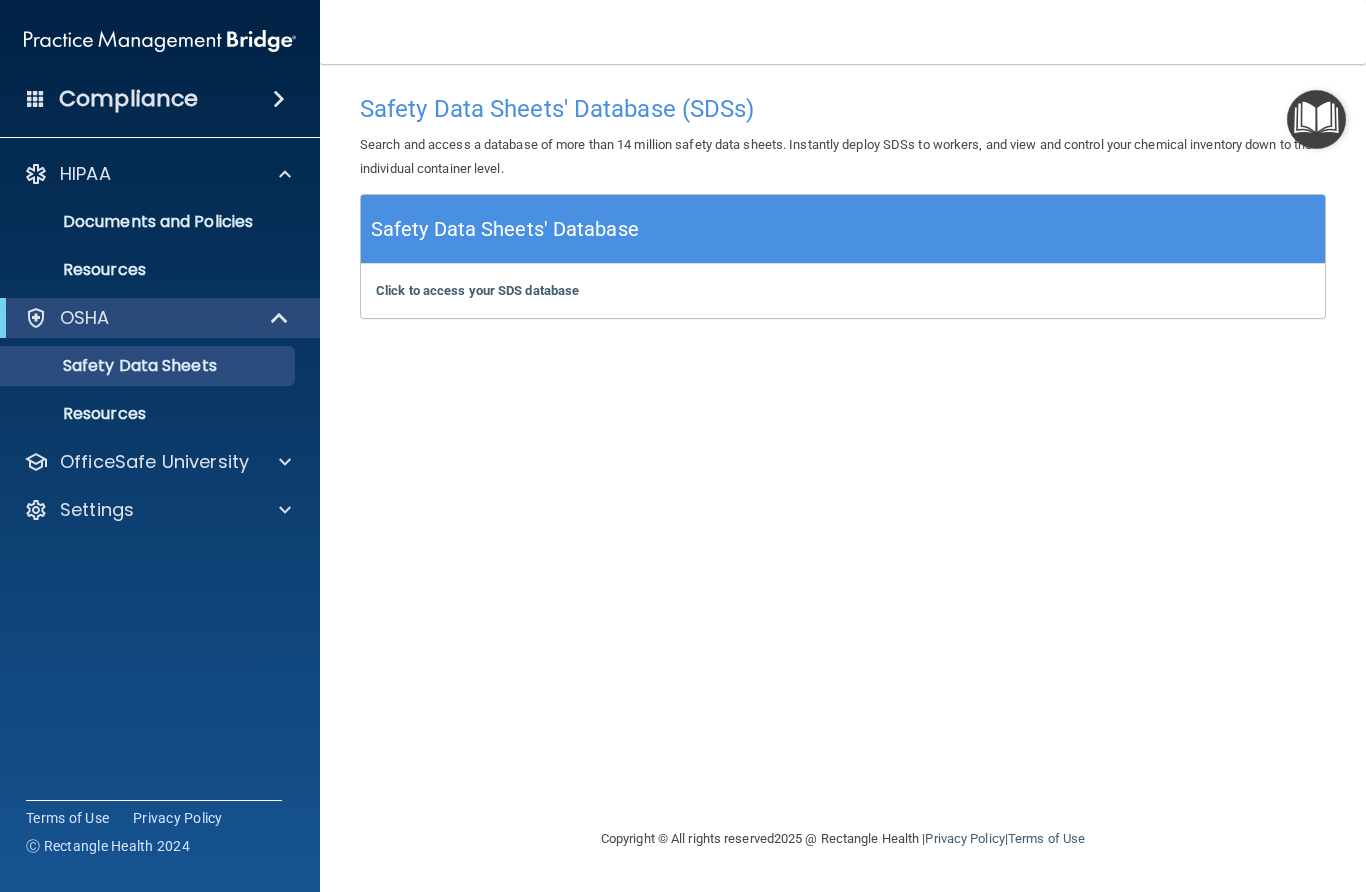 click on "OSHA" at bounding box center [85, 318] 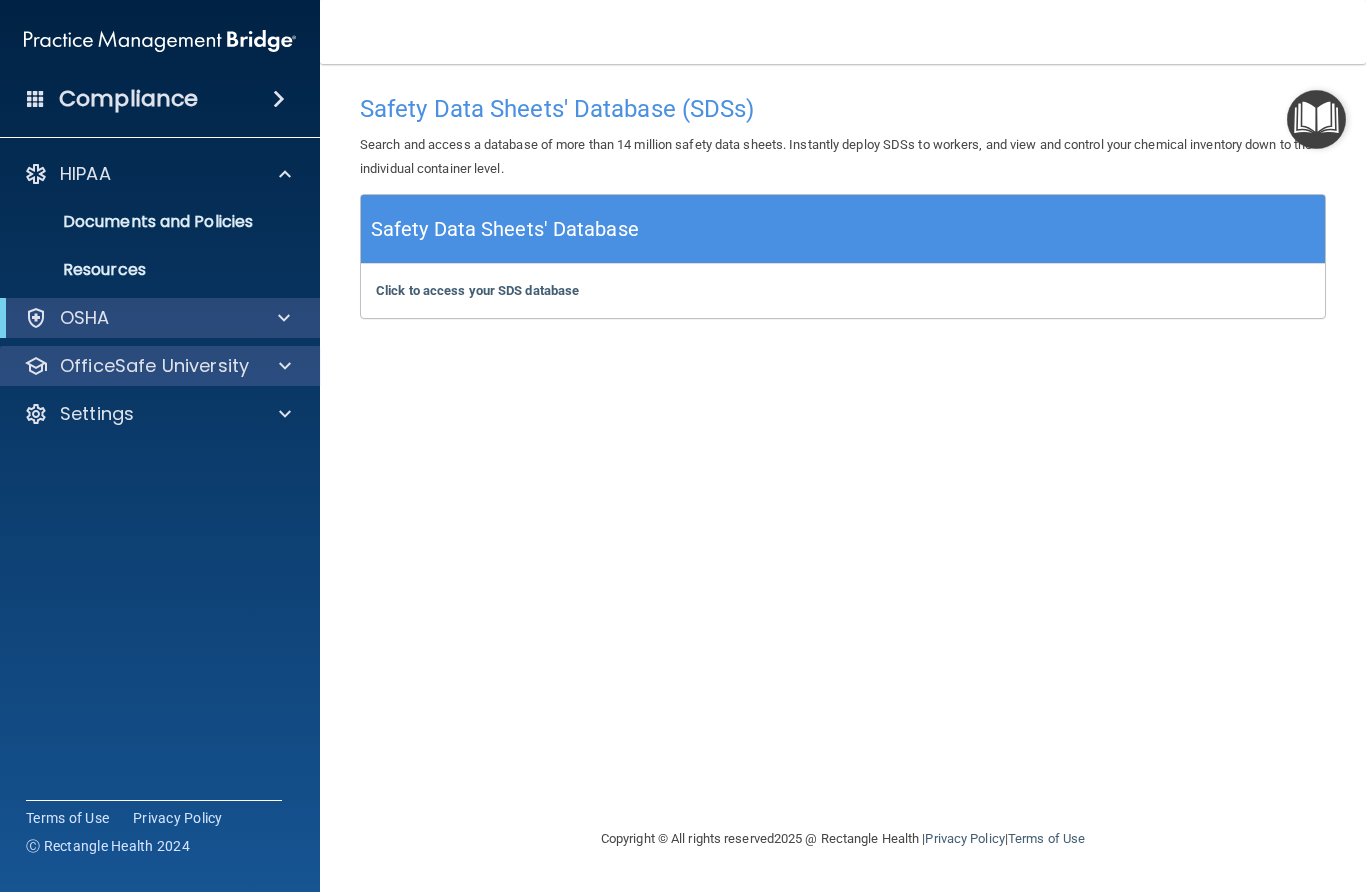 click on "OfficeSafe University" at bounding box center (154, 366) 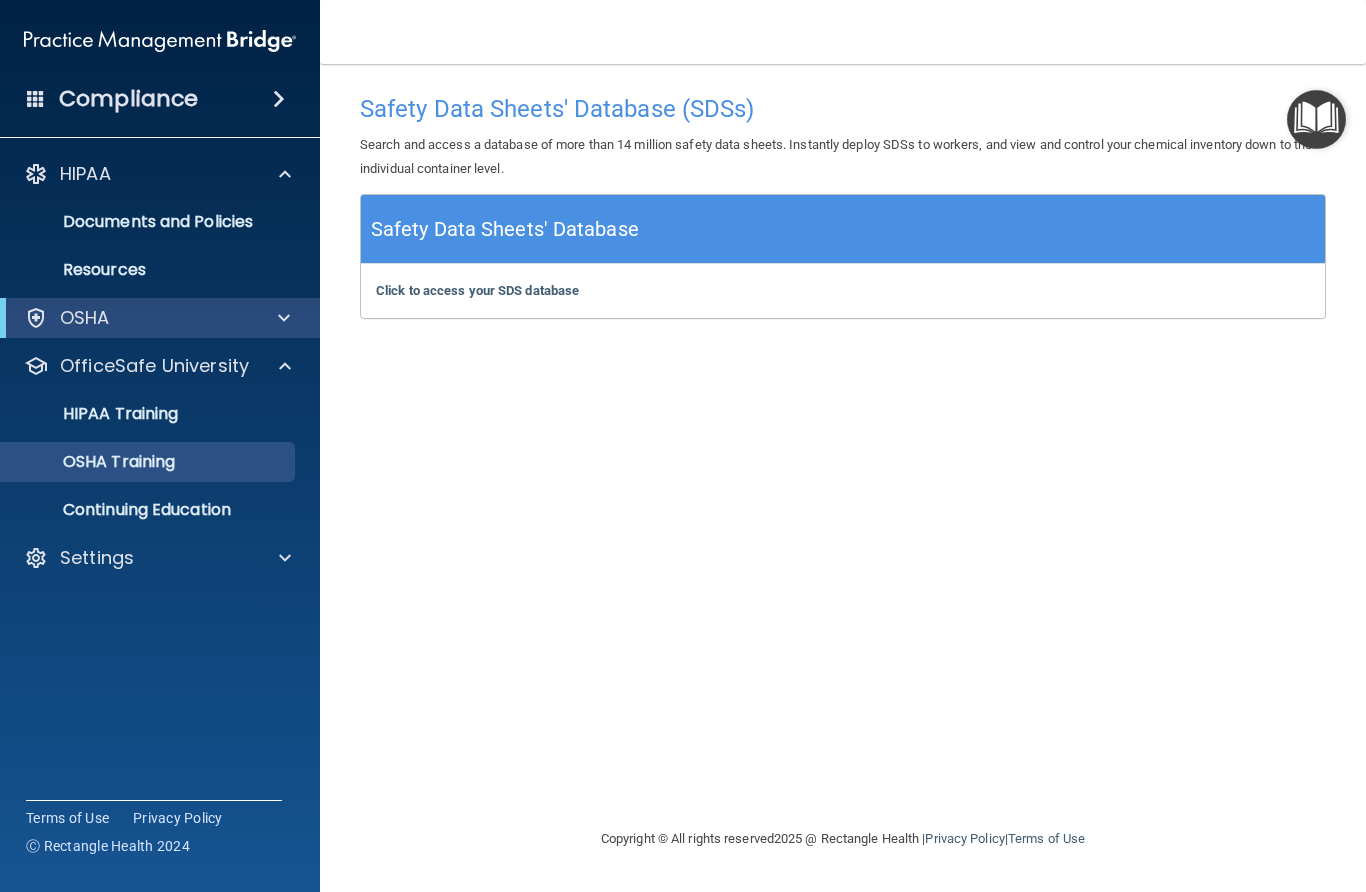 click on "OSHA Training" at bounding box center (94, 462) 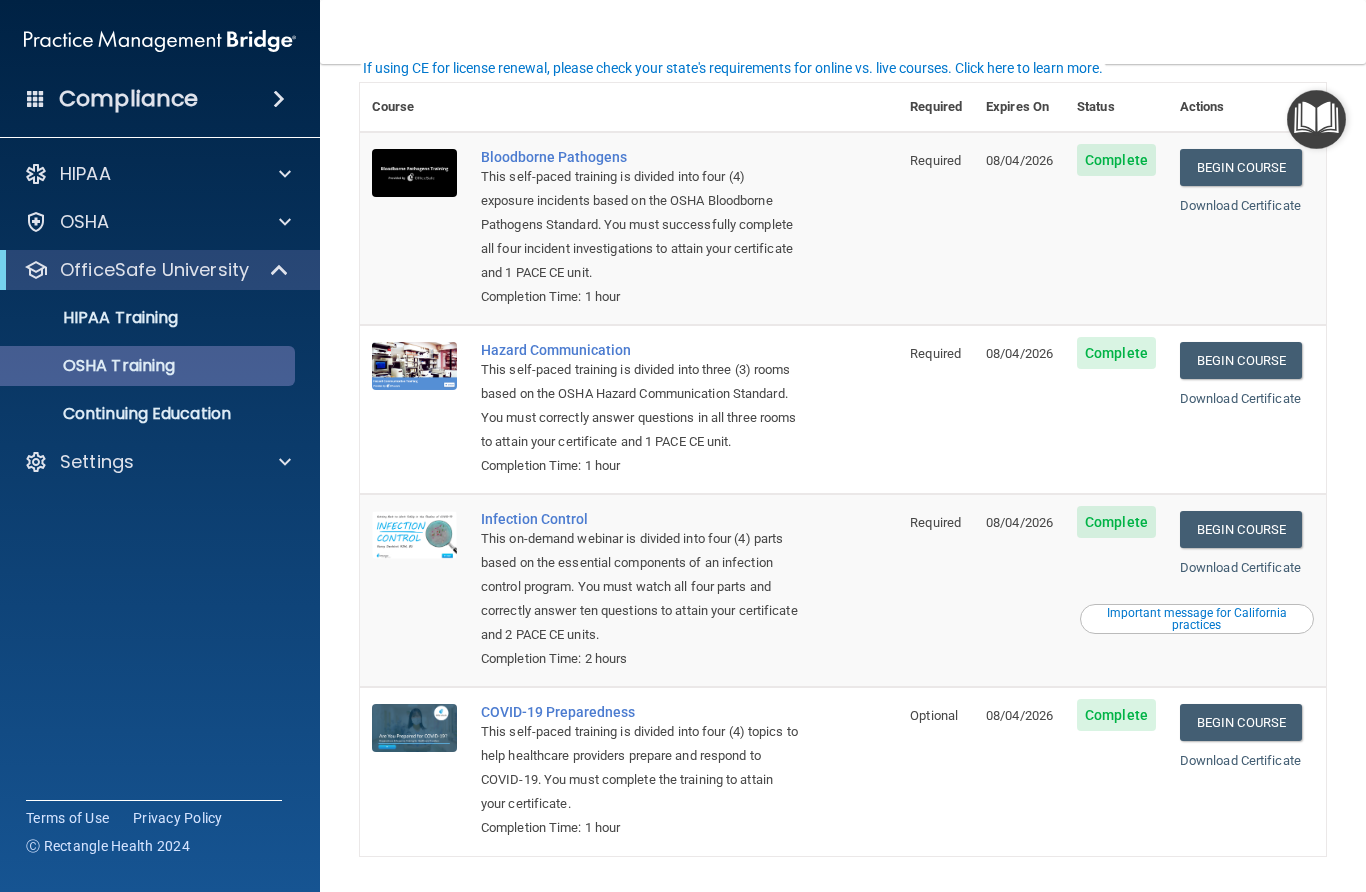 scroll, scrollTop: 87, scrollLeft: 0, axis: vertical 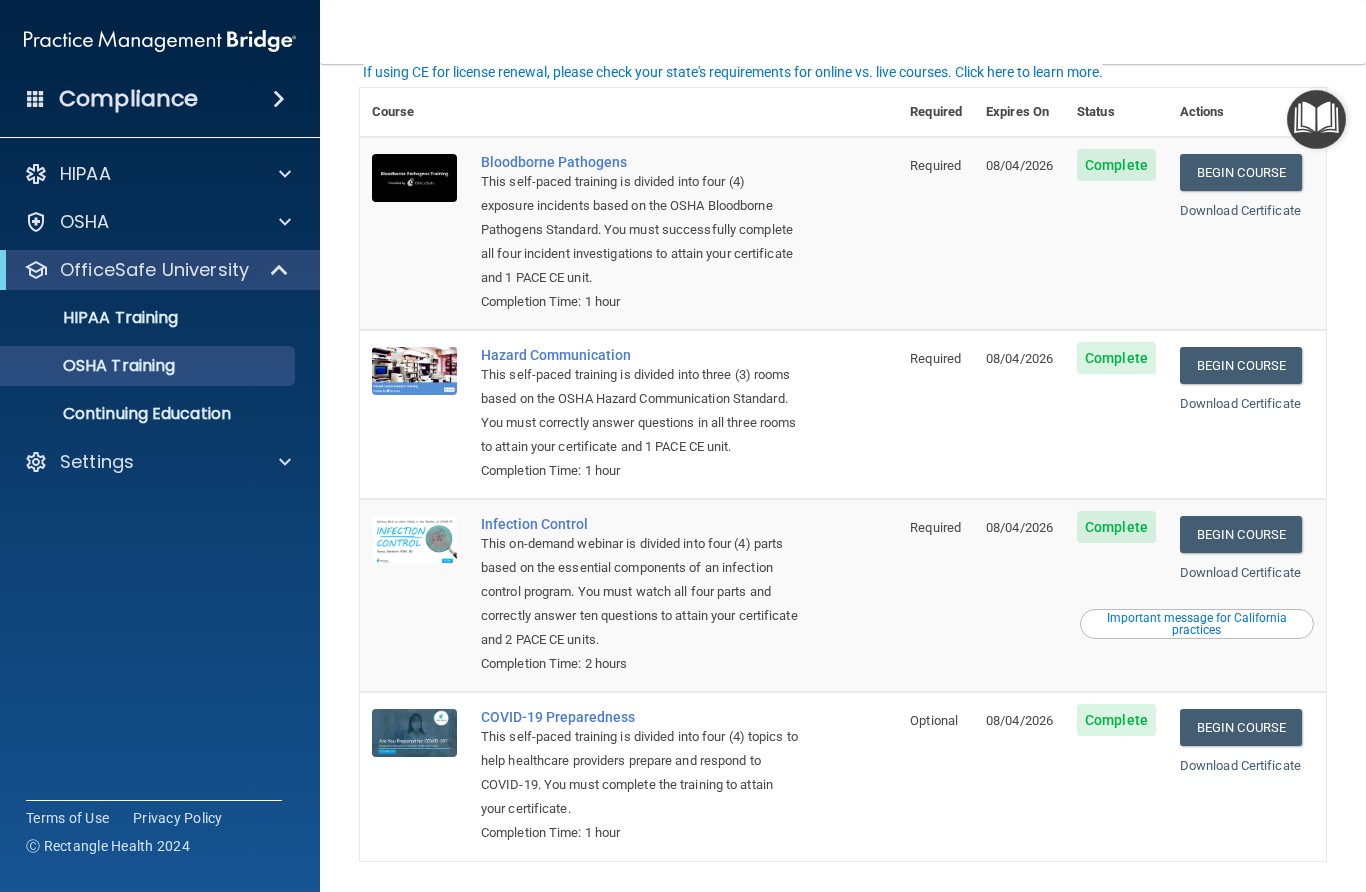 click at bounding box center (1316, 119) 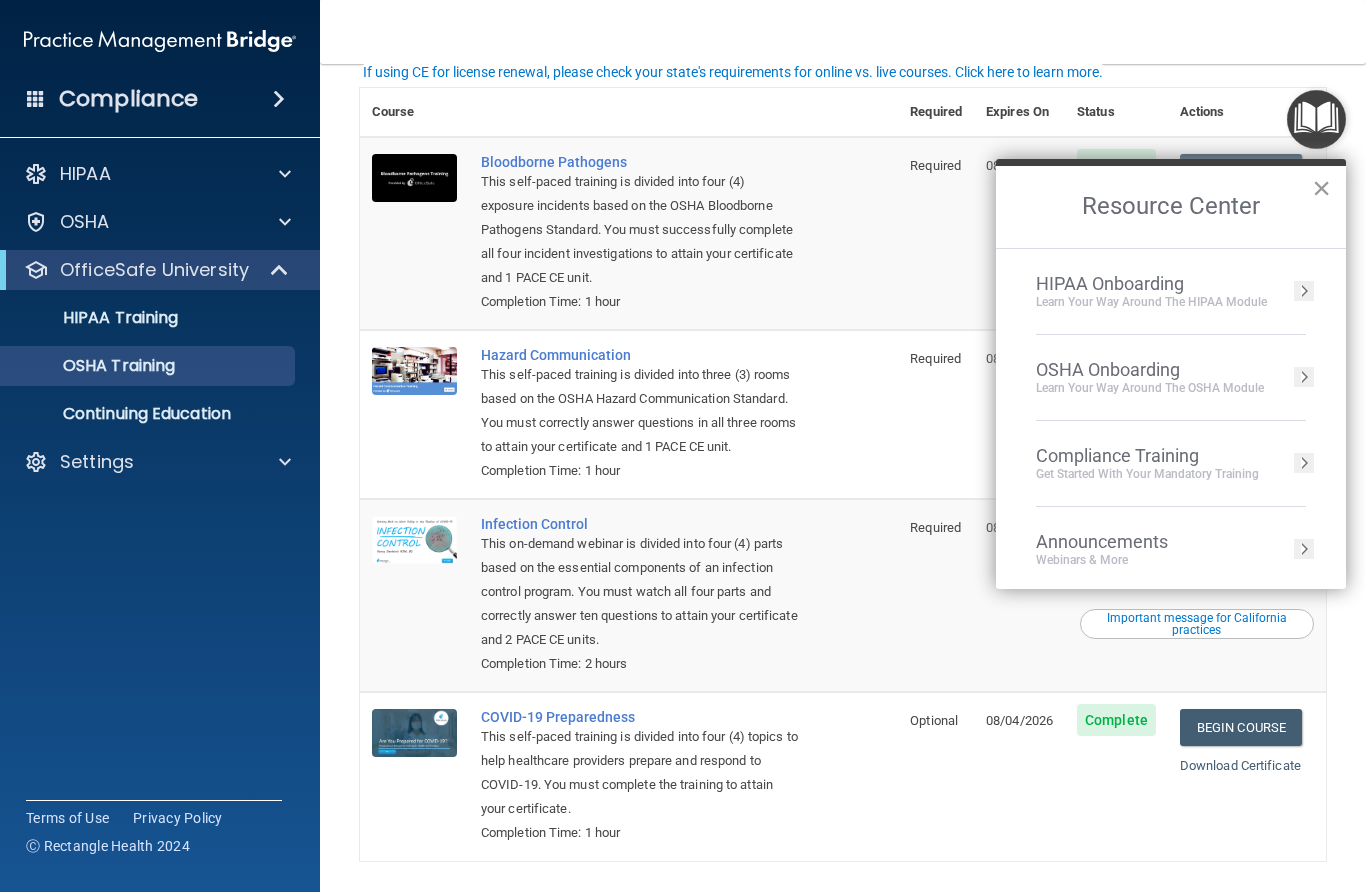 click on "×" at bounding box center [1321, 188] 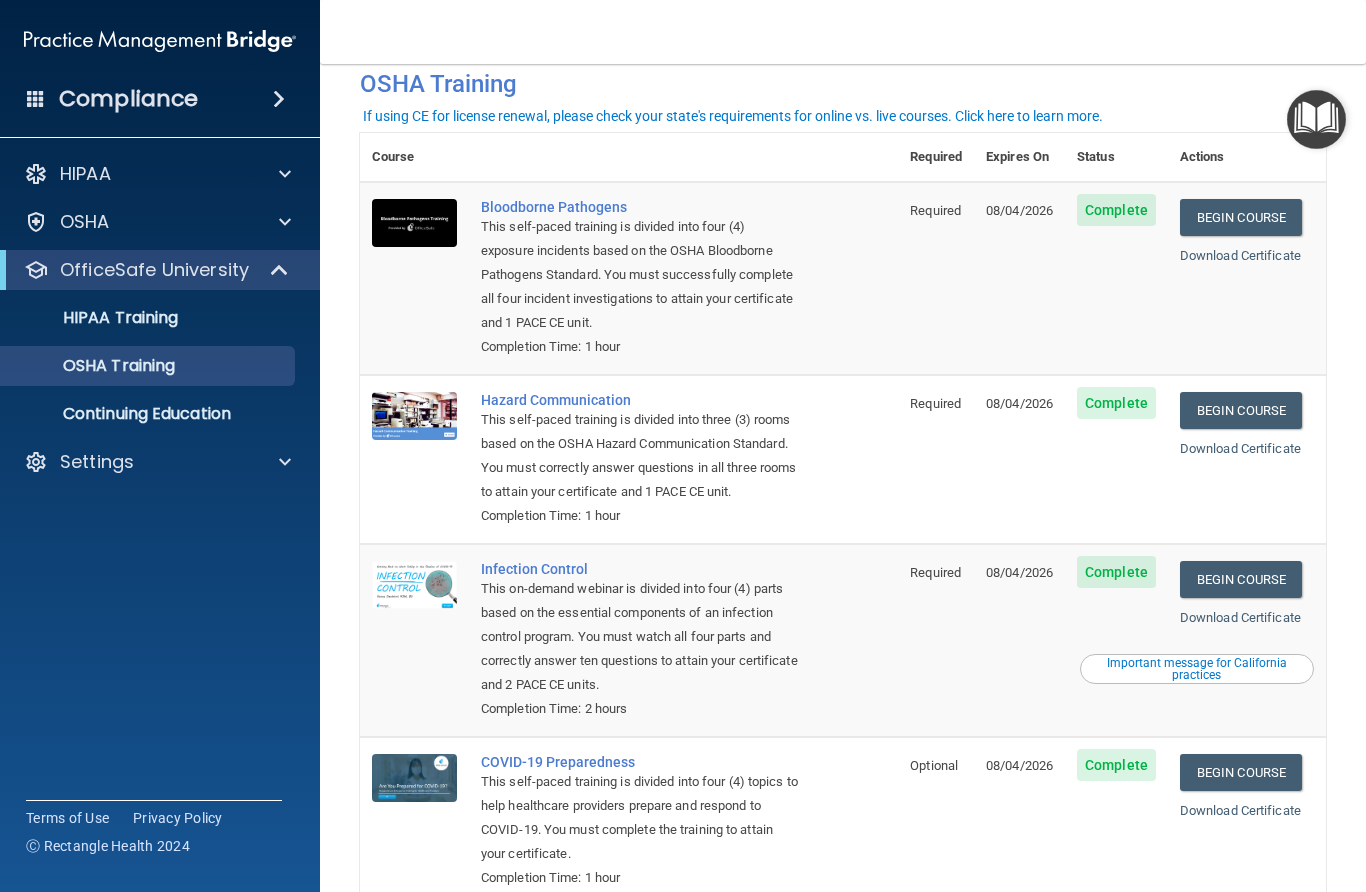 scroll, scrollTop: 43, scrollLeft: 0, axis: vertical 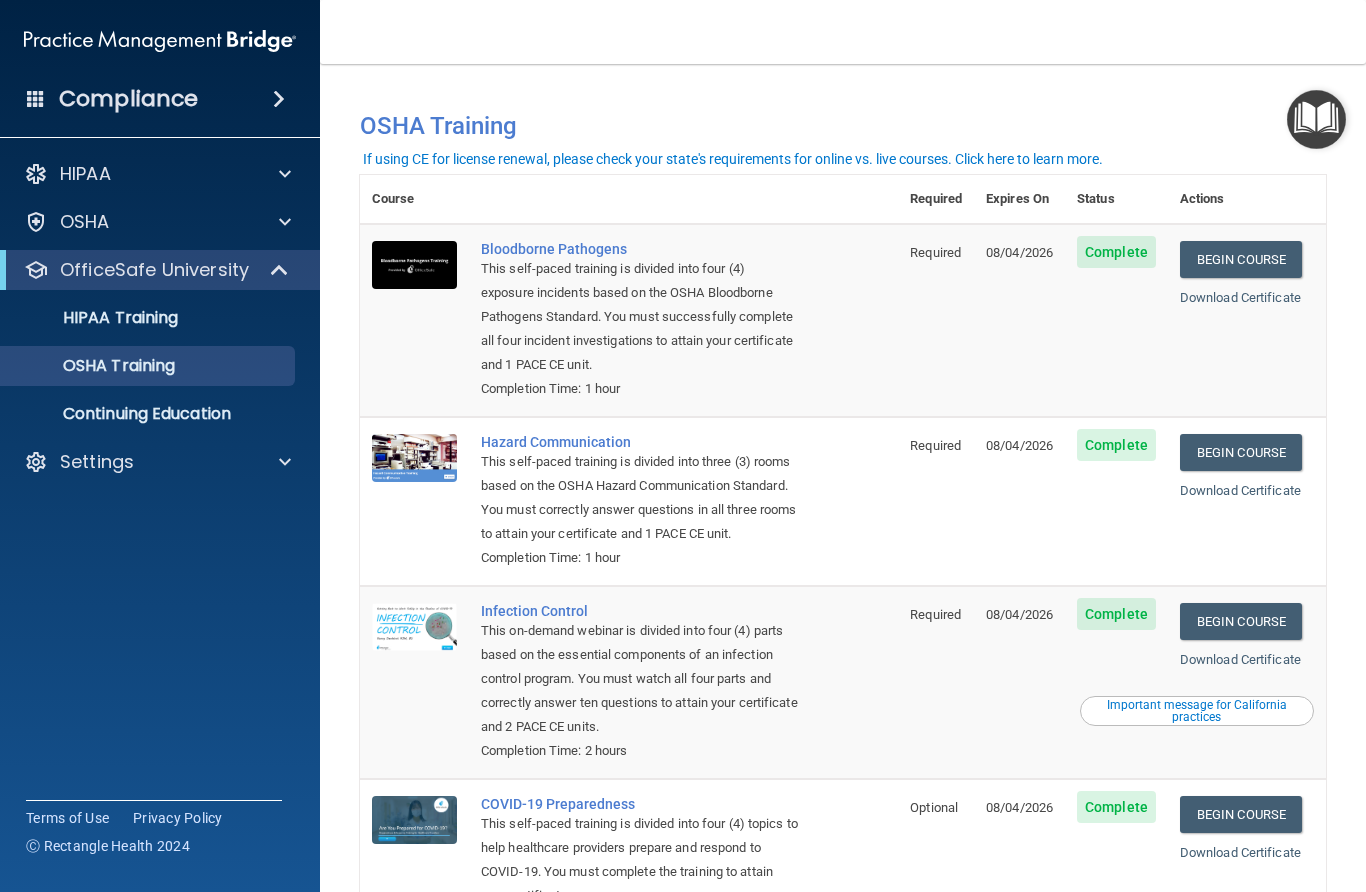 click on "OfficeSafe University" at bounding box center (154, 270) 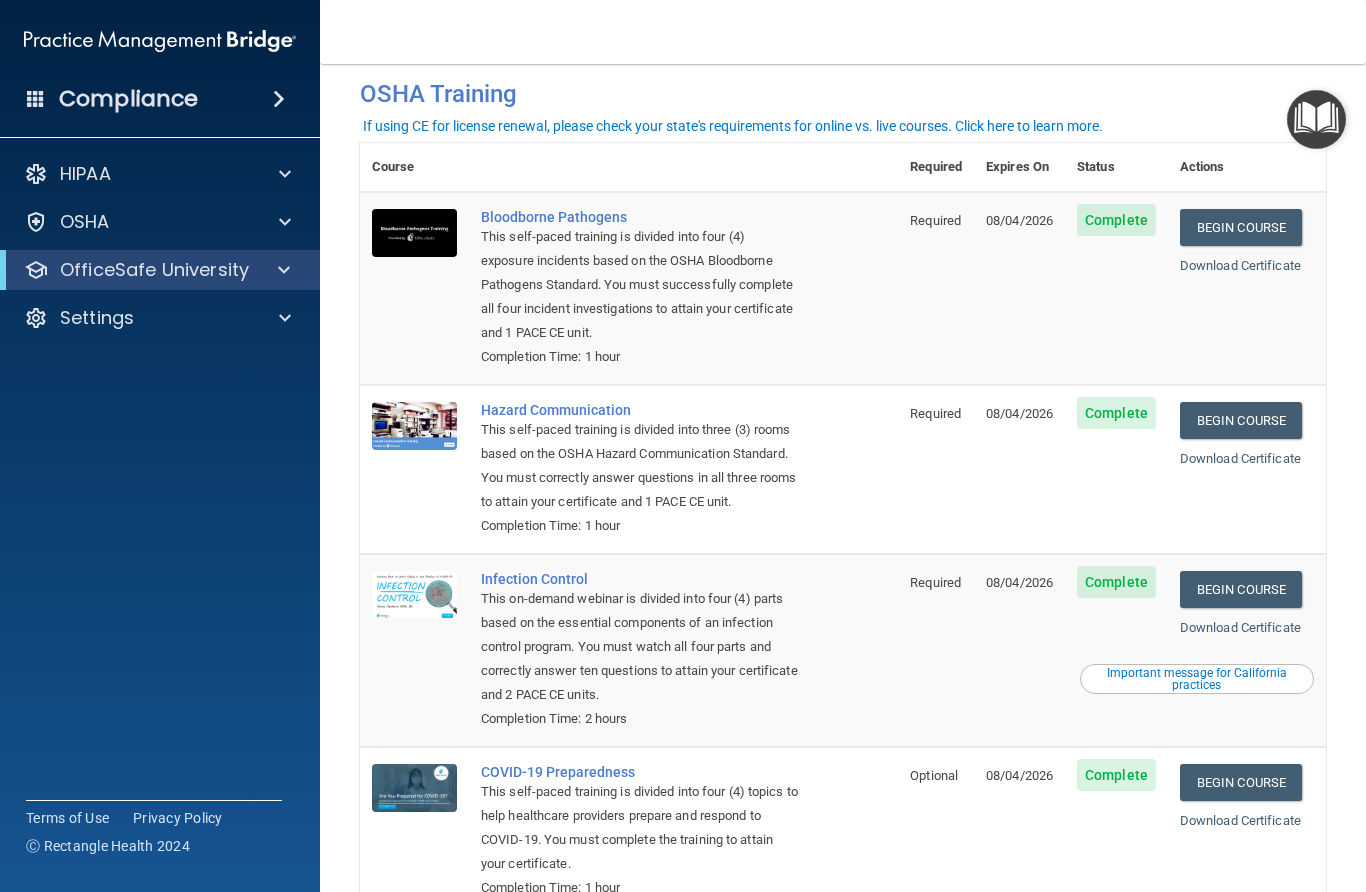 scroll, scrollTop: 35, scrollLeft: 0, axis: vertical 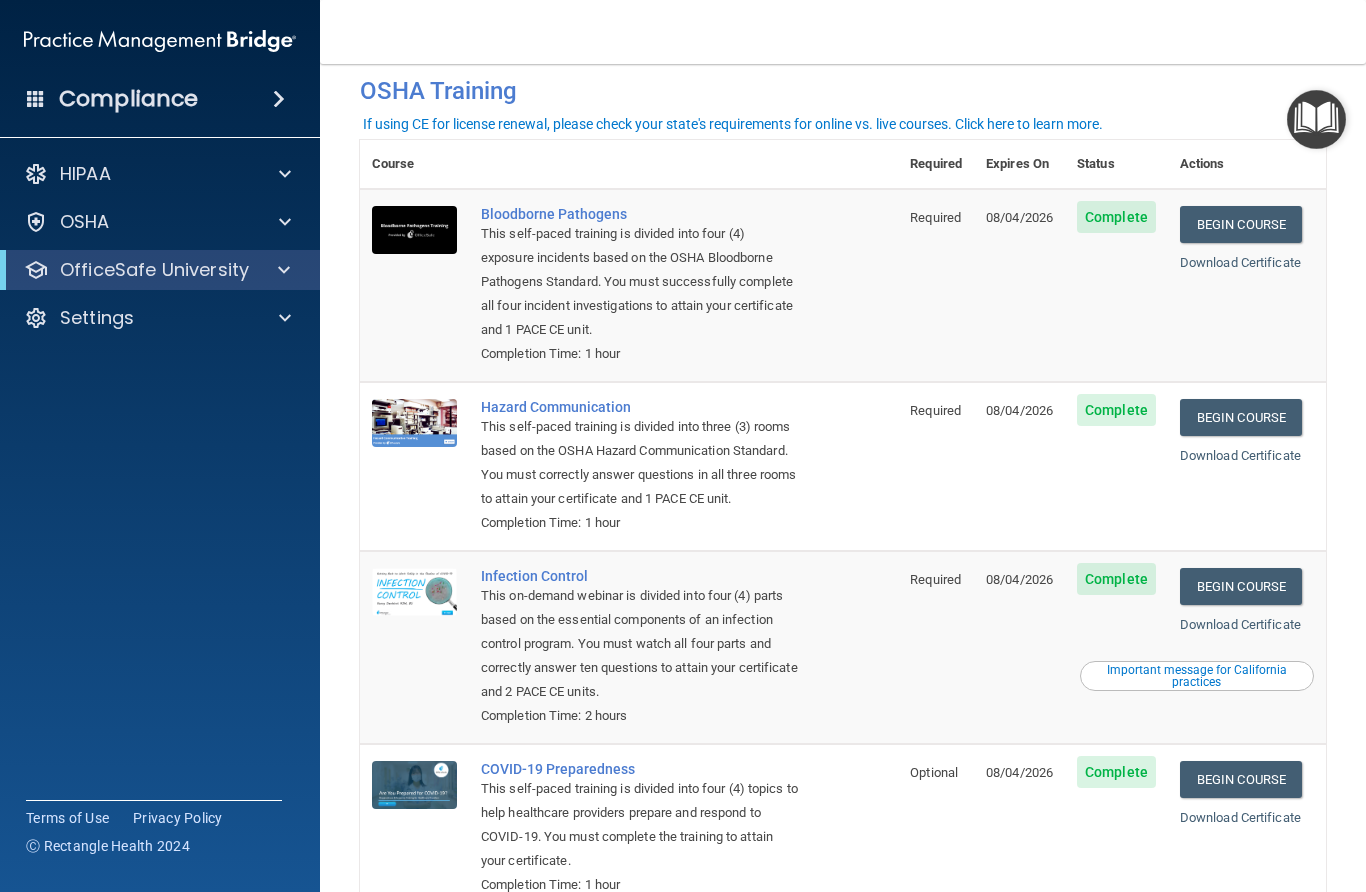 click on "Important message for California practices" at bounding box center [1197, 676] 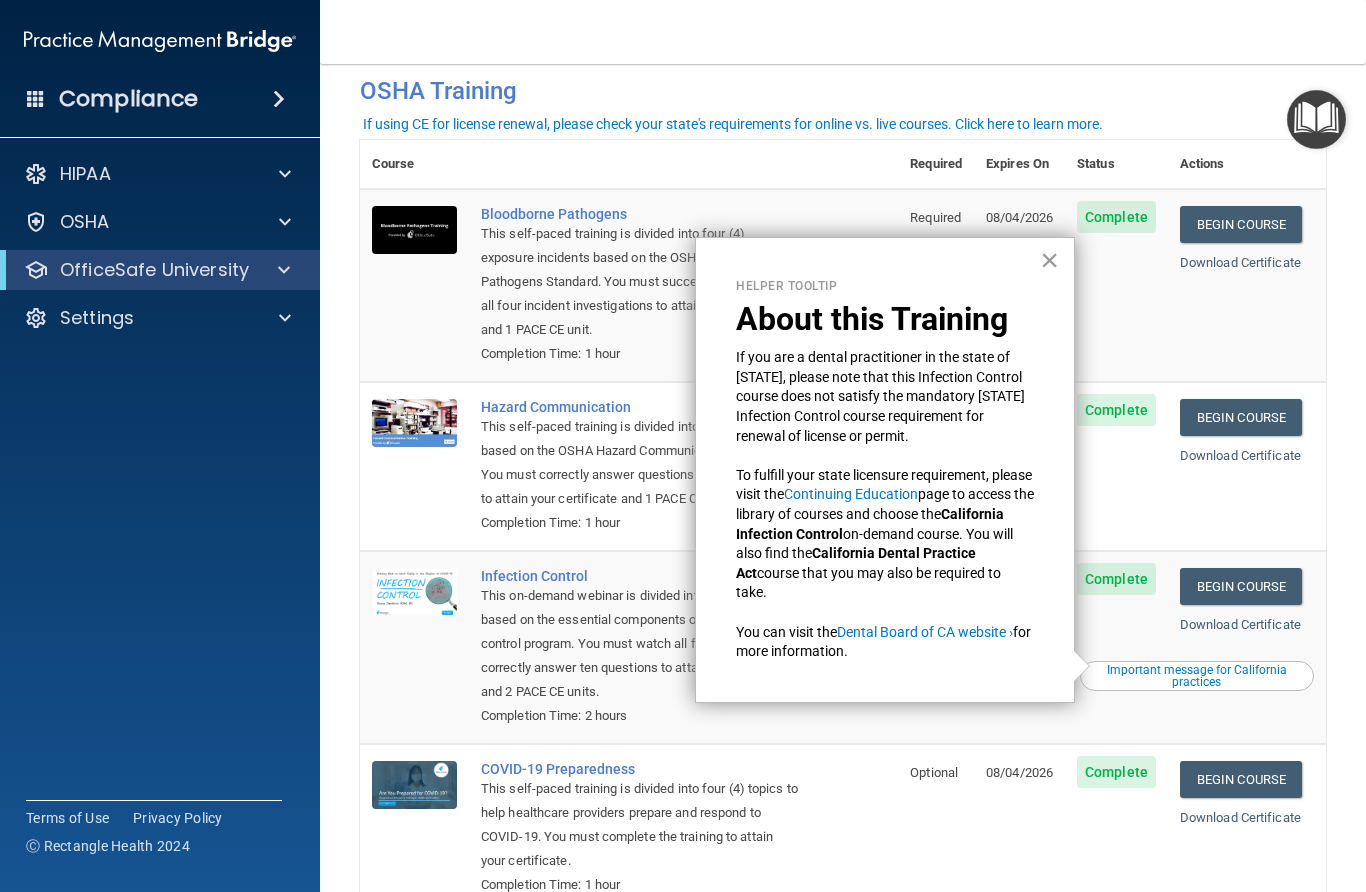click on "×" at bounding box center [1049, 260] 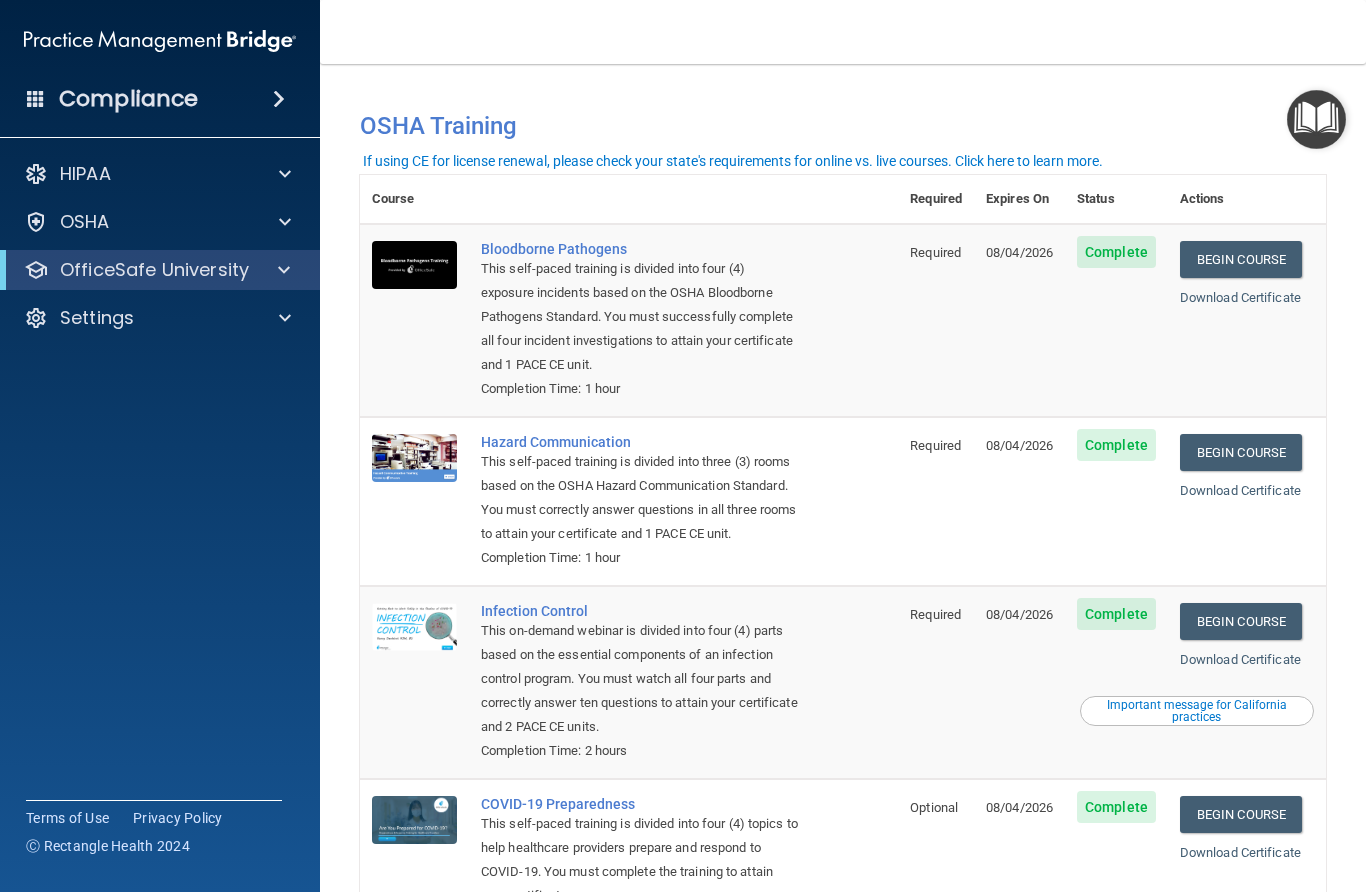 scroll, scrollTop: 0, scrollLeft: 0, axis: both 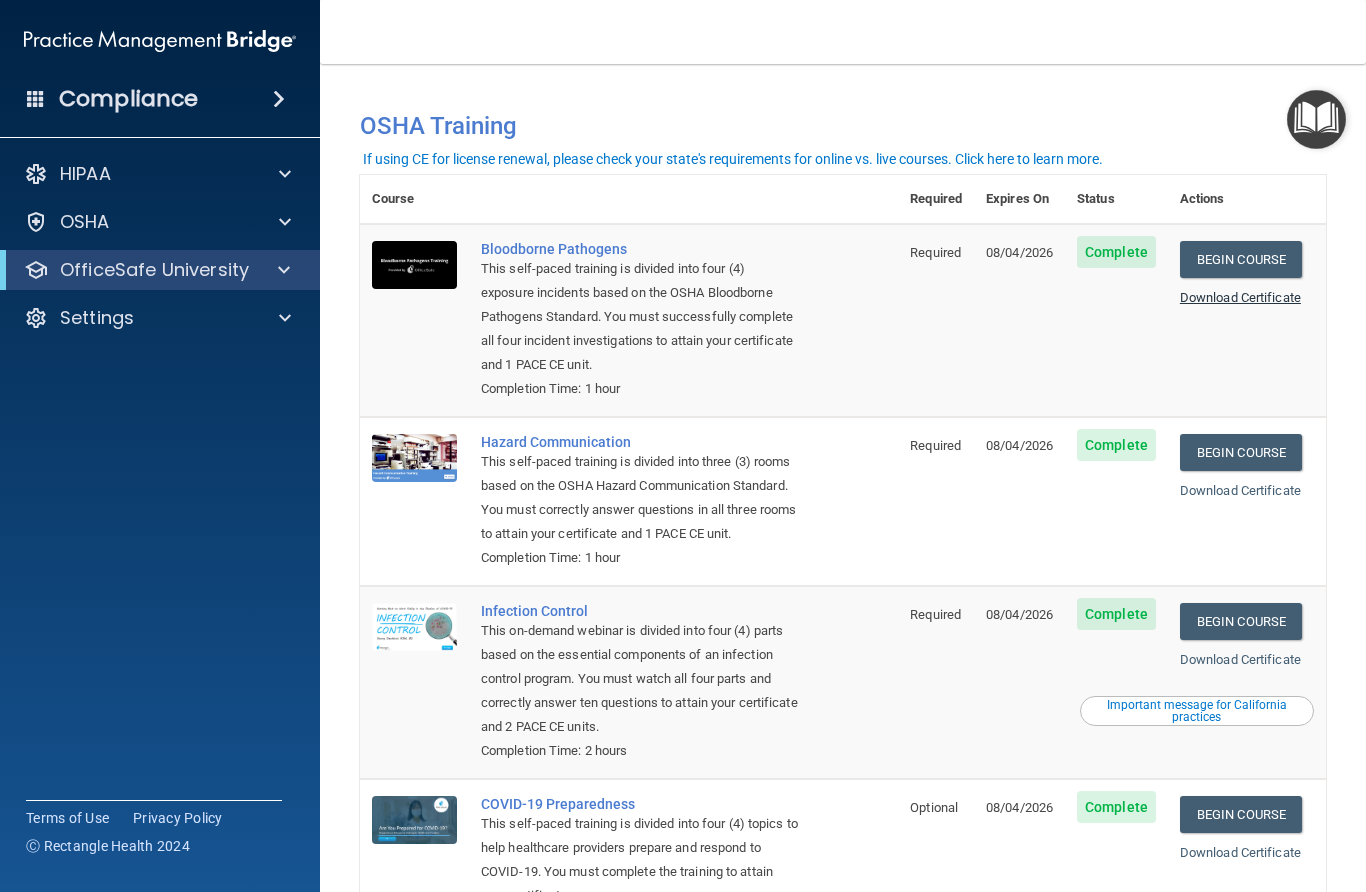 click on "Download Certificate" at bounding box center (1240, 297) 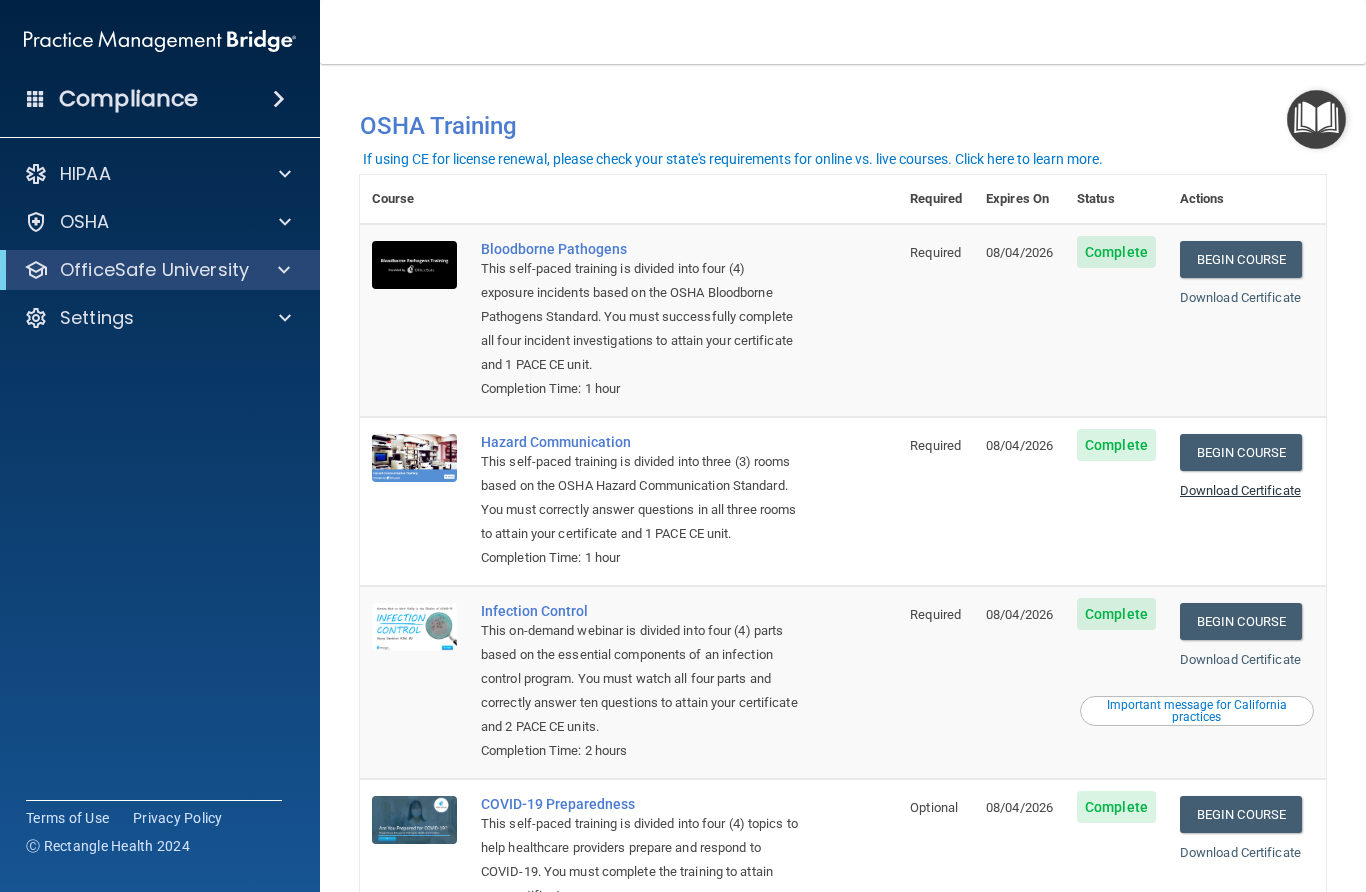 click on "Download Certificate" at bounding box center [1240, 490] 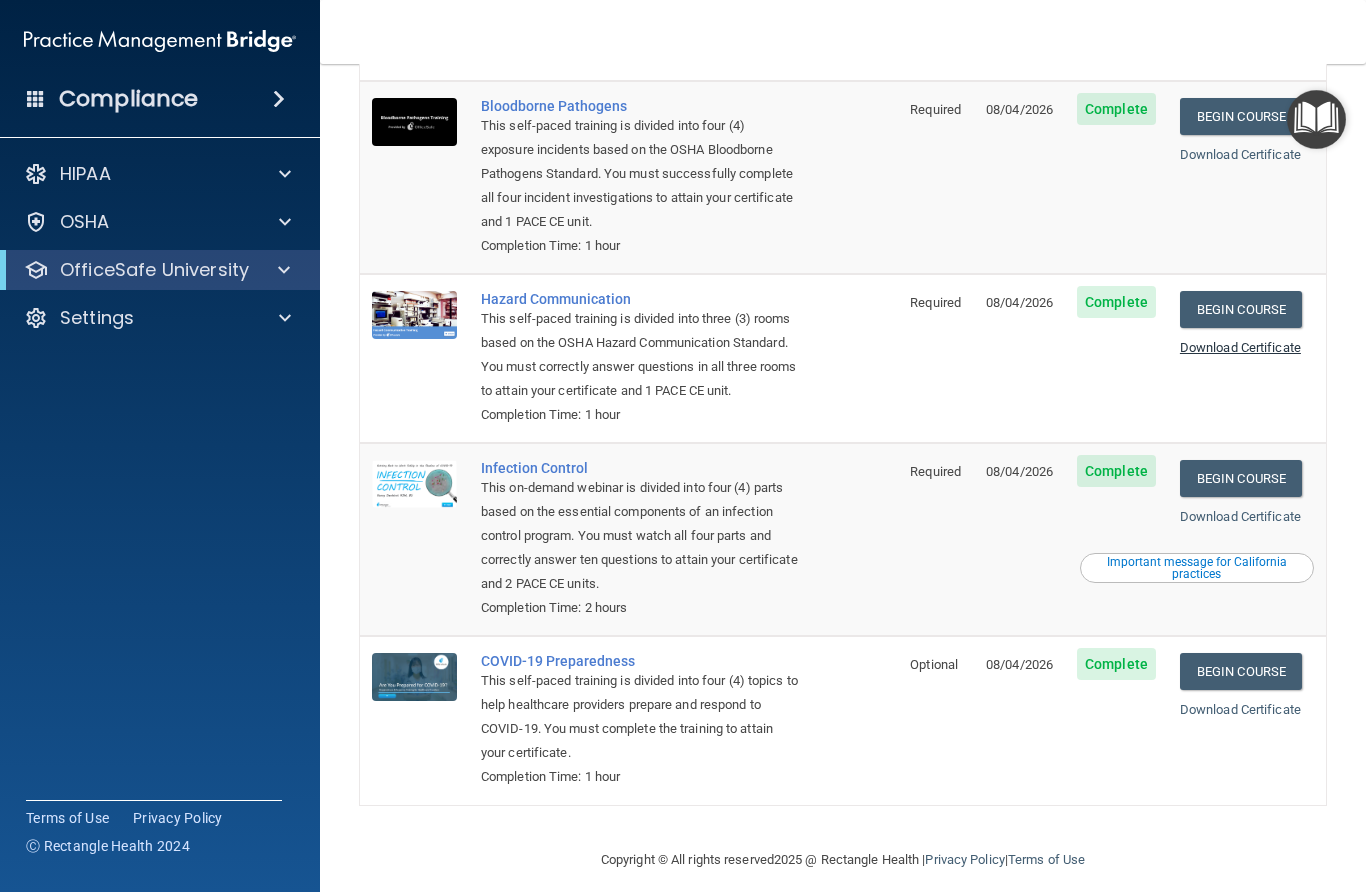 scroll, scrollTop: 141, scrollLeft: 0, axis: vertical 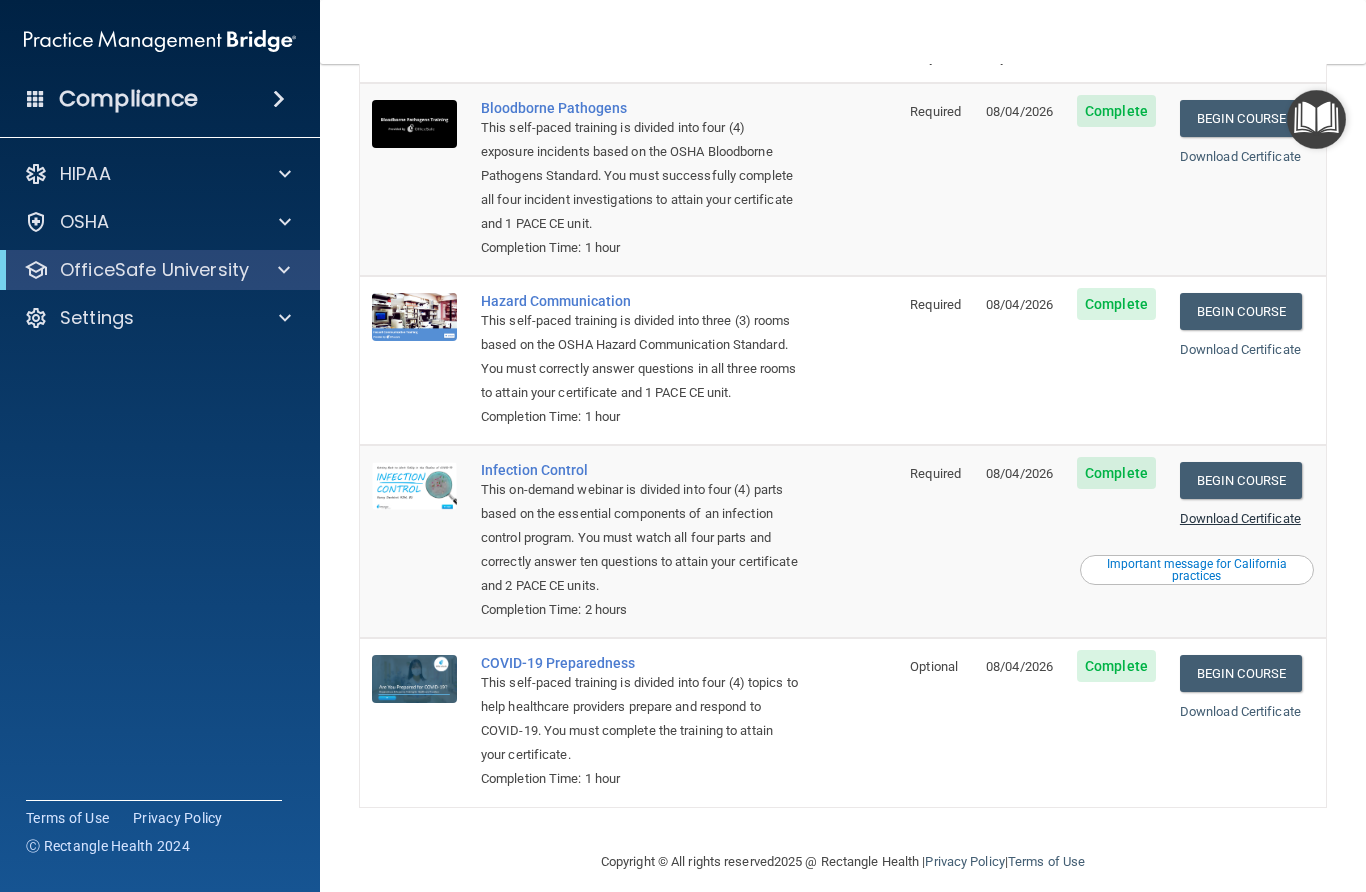 click on "Download Certificate" at bounding box center (1240, 518) 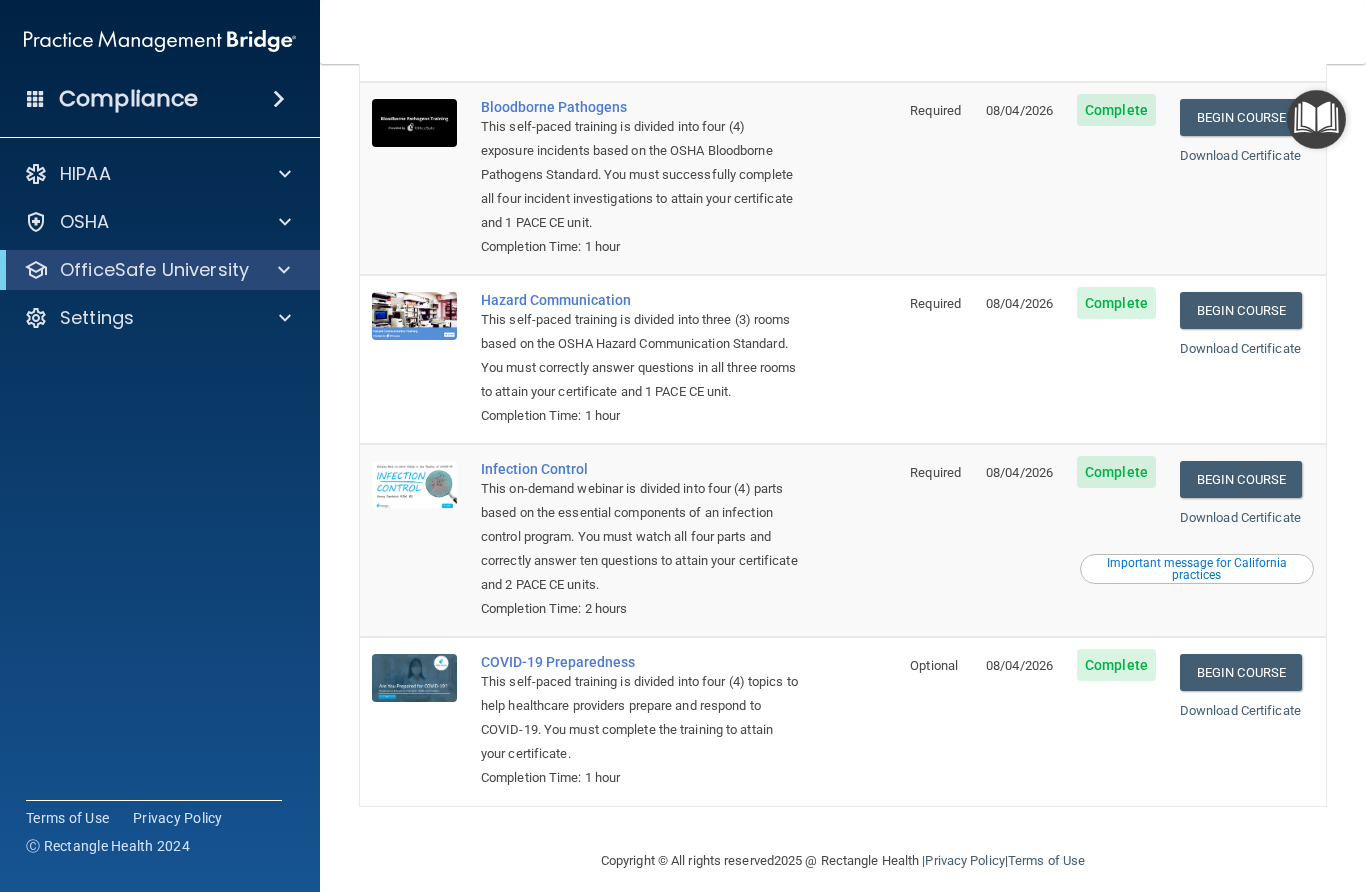 scroll, scrollTop: 141, scrollLeft: 0, axis: vertical 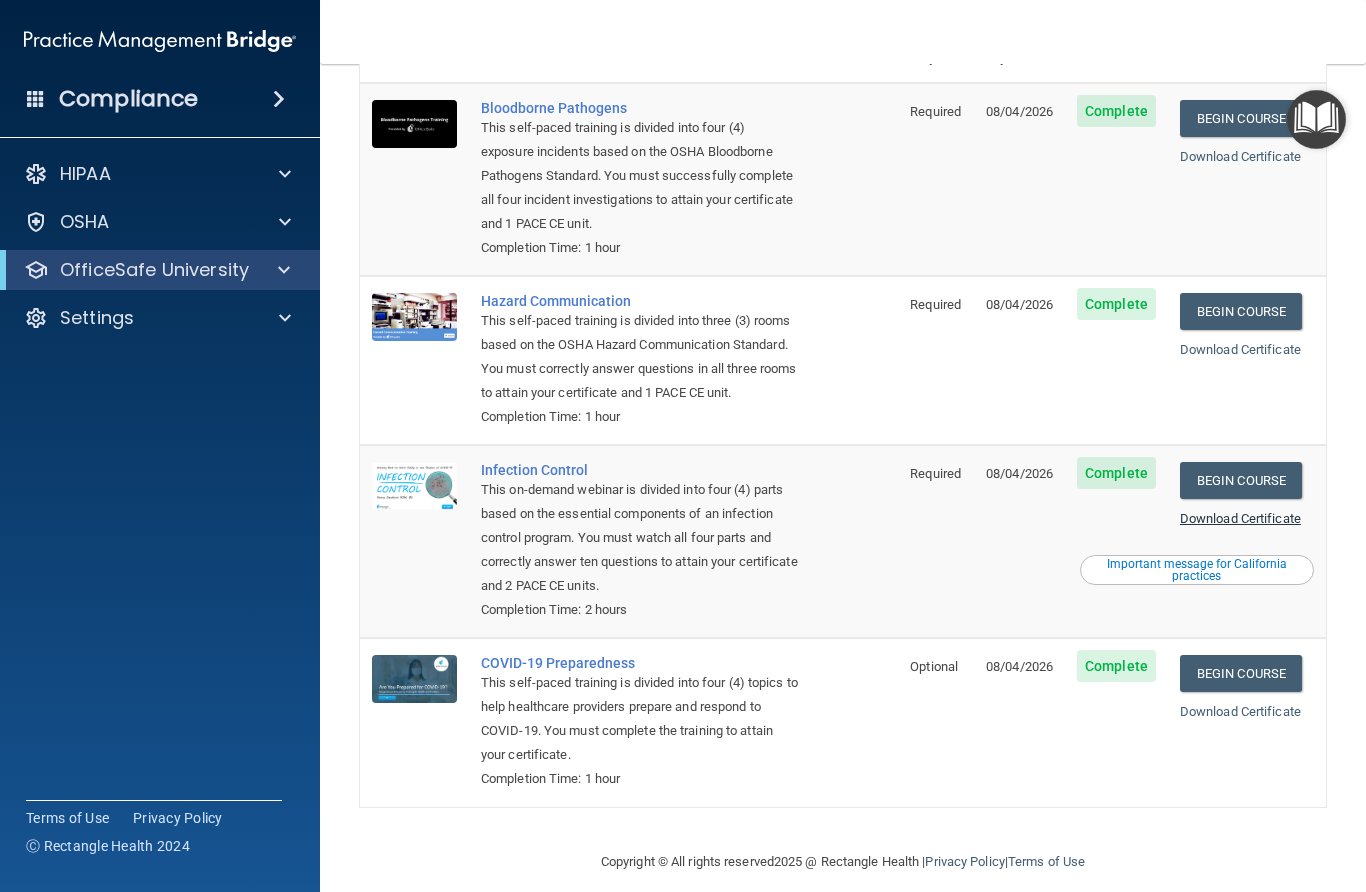click on "Download Certificate" at bounding box center [1240, 518] 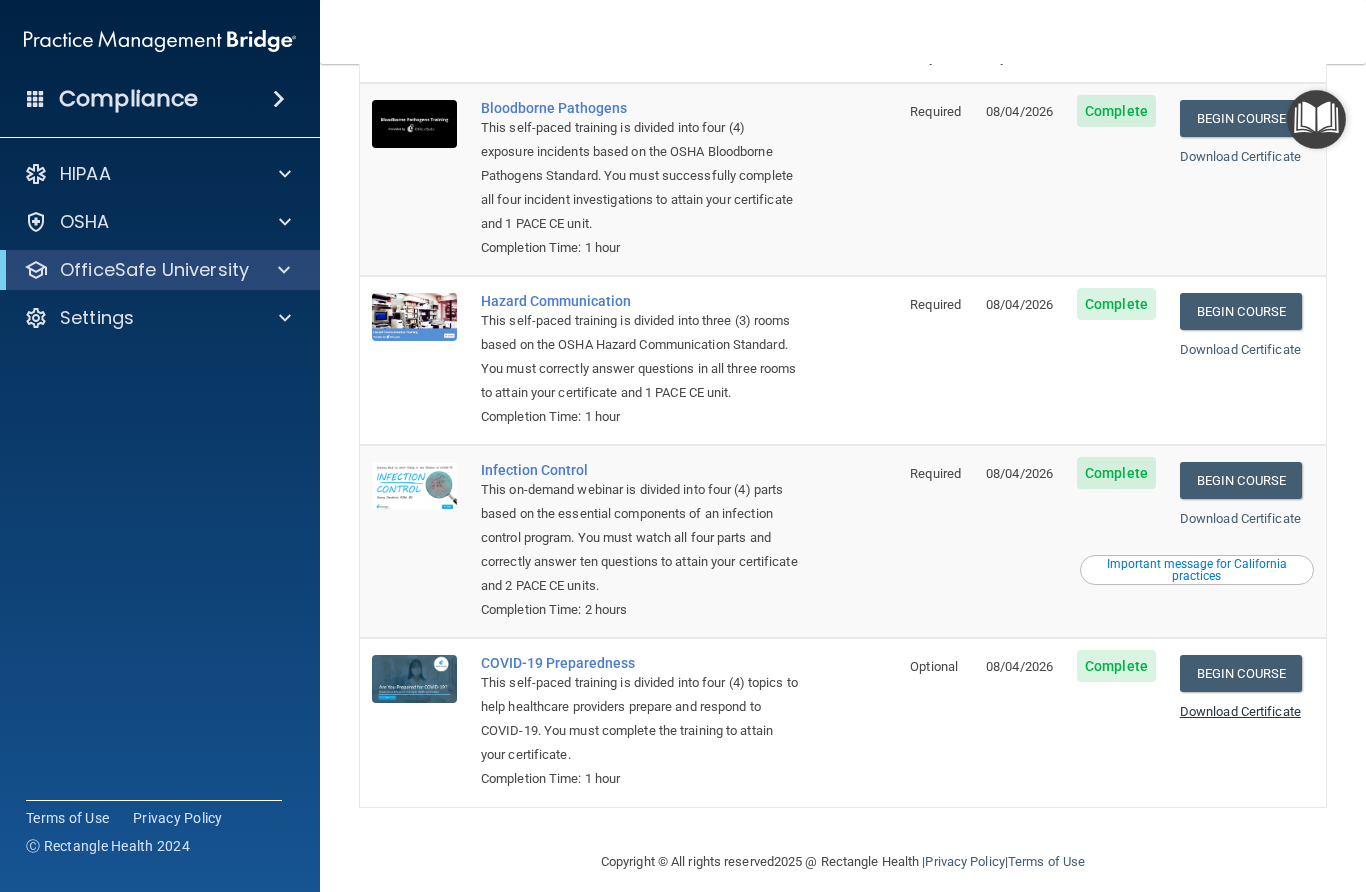 click on "Download Certificate" at bounding box center (1240, 711) 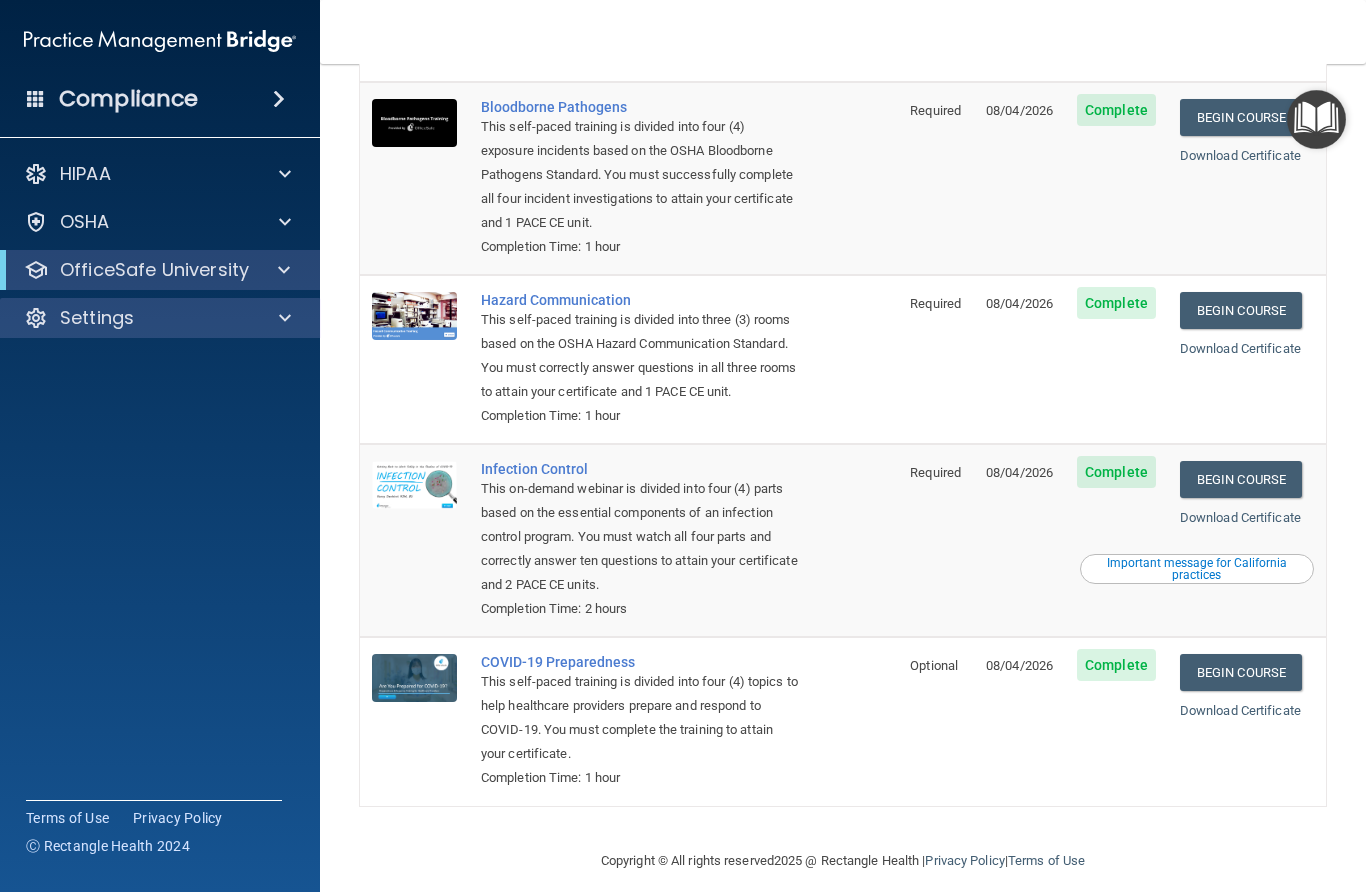 scroll, scrollTop: 141, scrollLeft: 0, axis: vertical 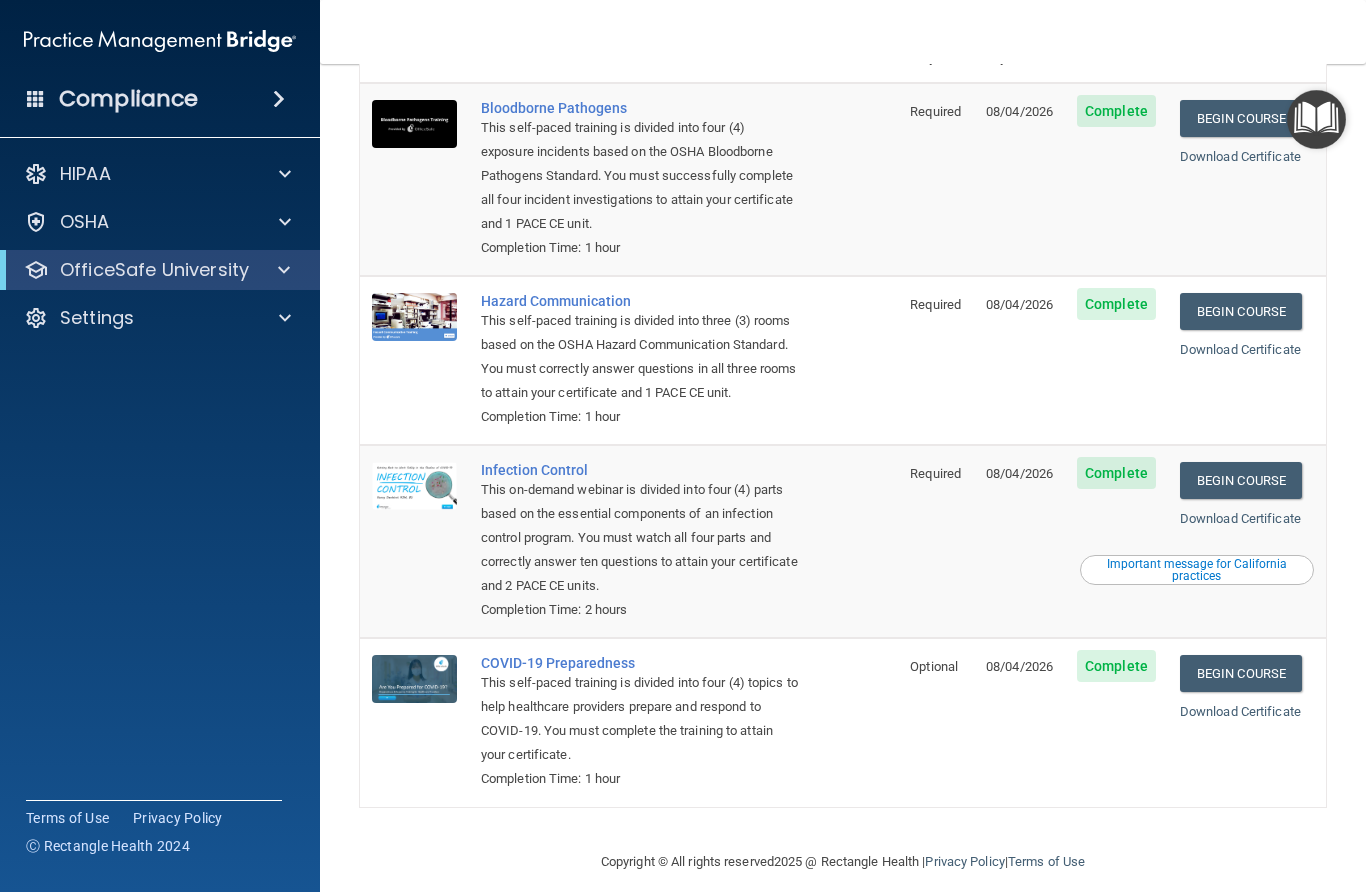 click on "OfficeSafe University" at bounding box center [160, 270] 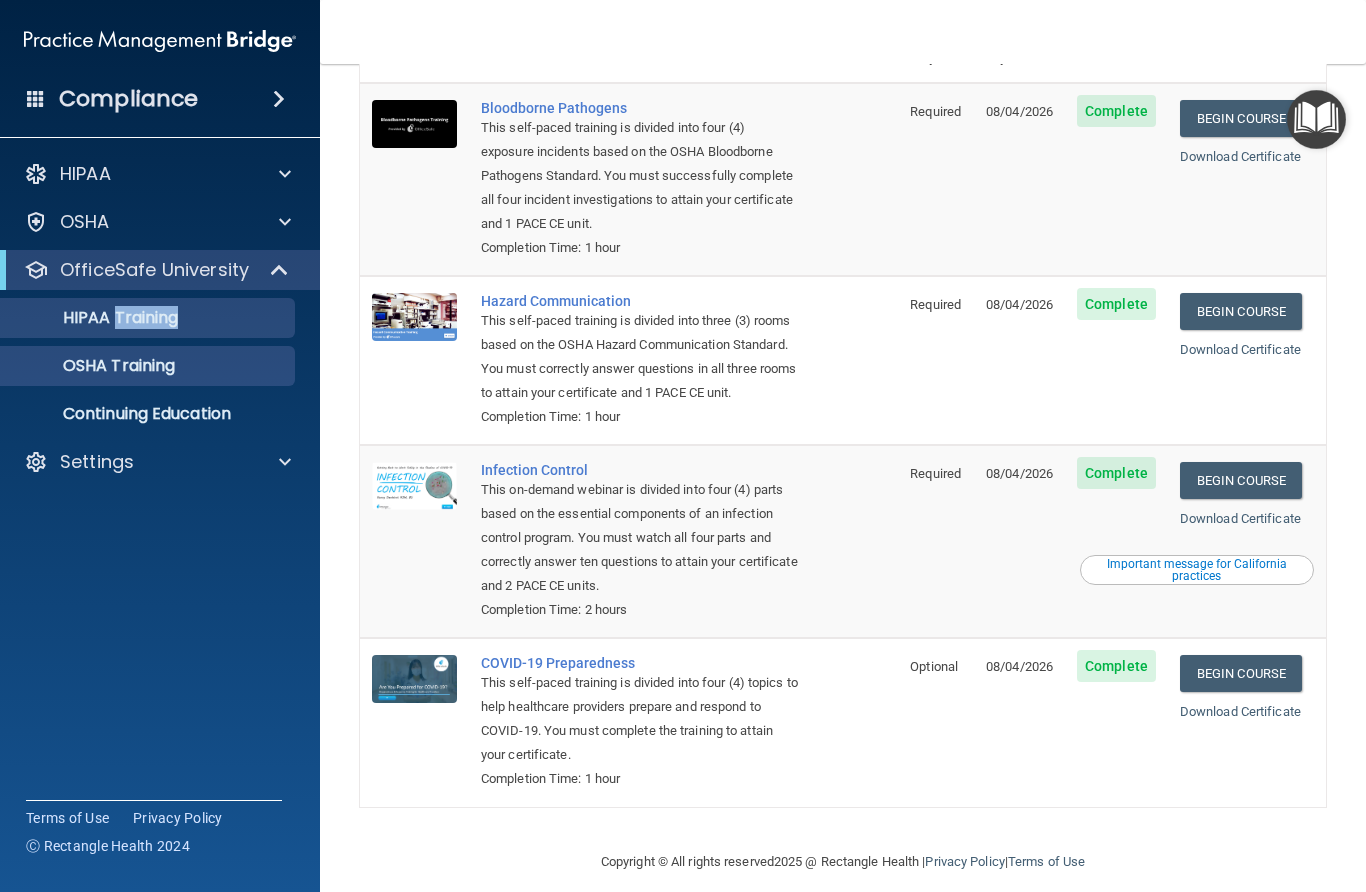 click on "HIPAA Training" at bounding box center [149, 318] 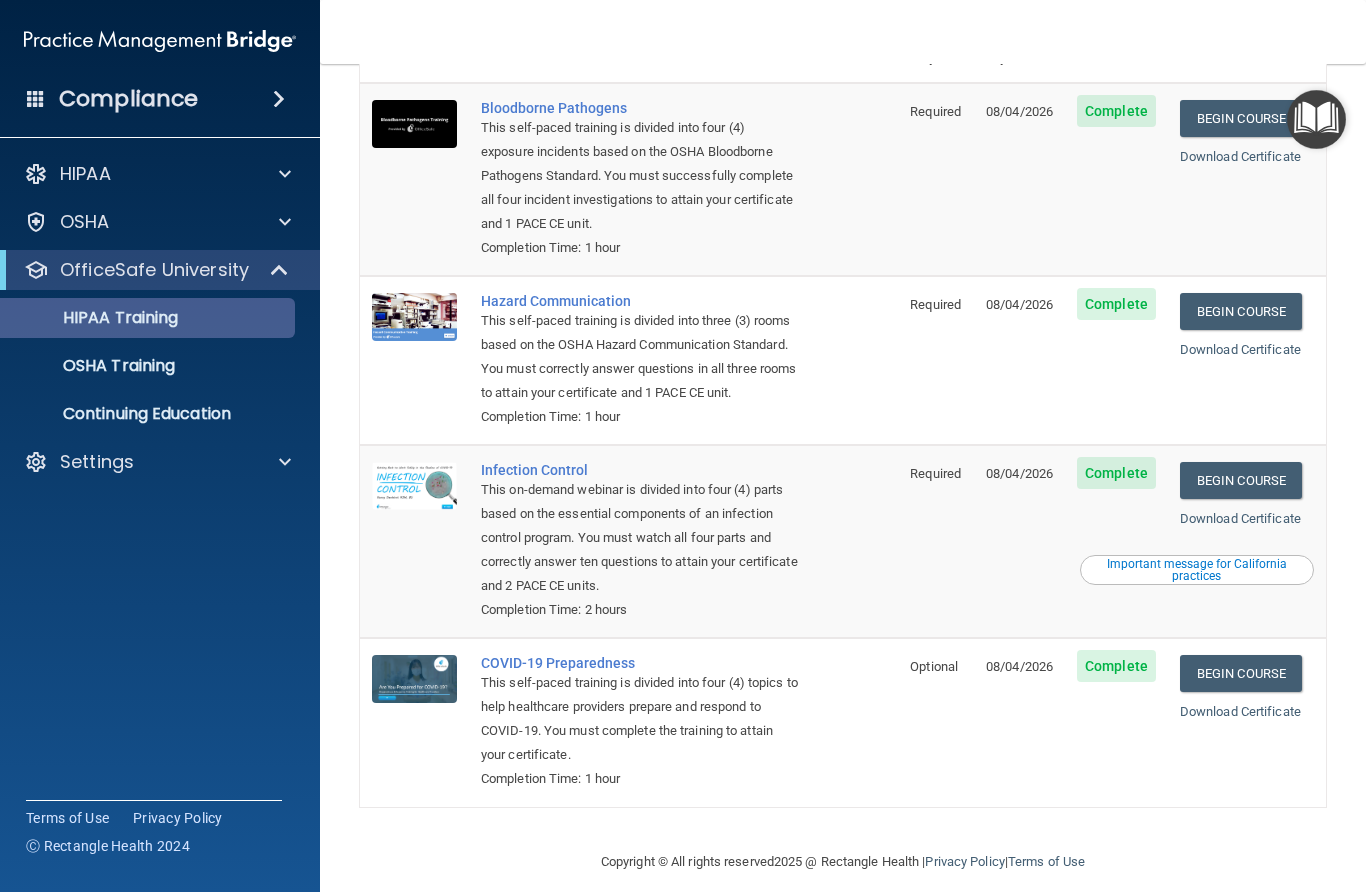 click on "HIPAA Training" at bounding box center (149, 318) 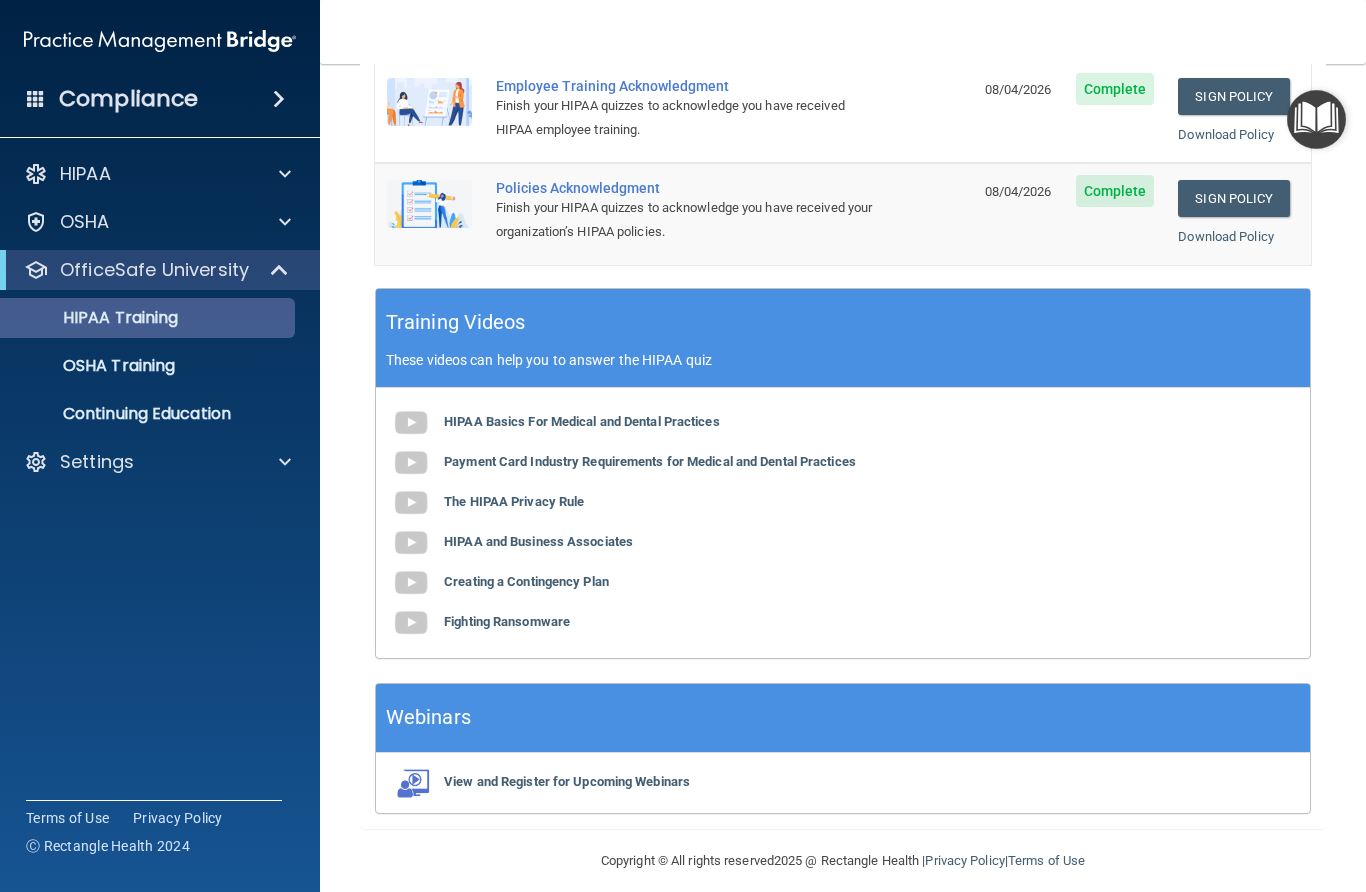 scroll, scrollTop: 668, scrollLeft: 0, axis: vertical 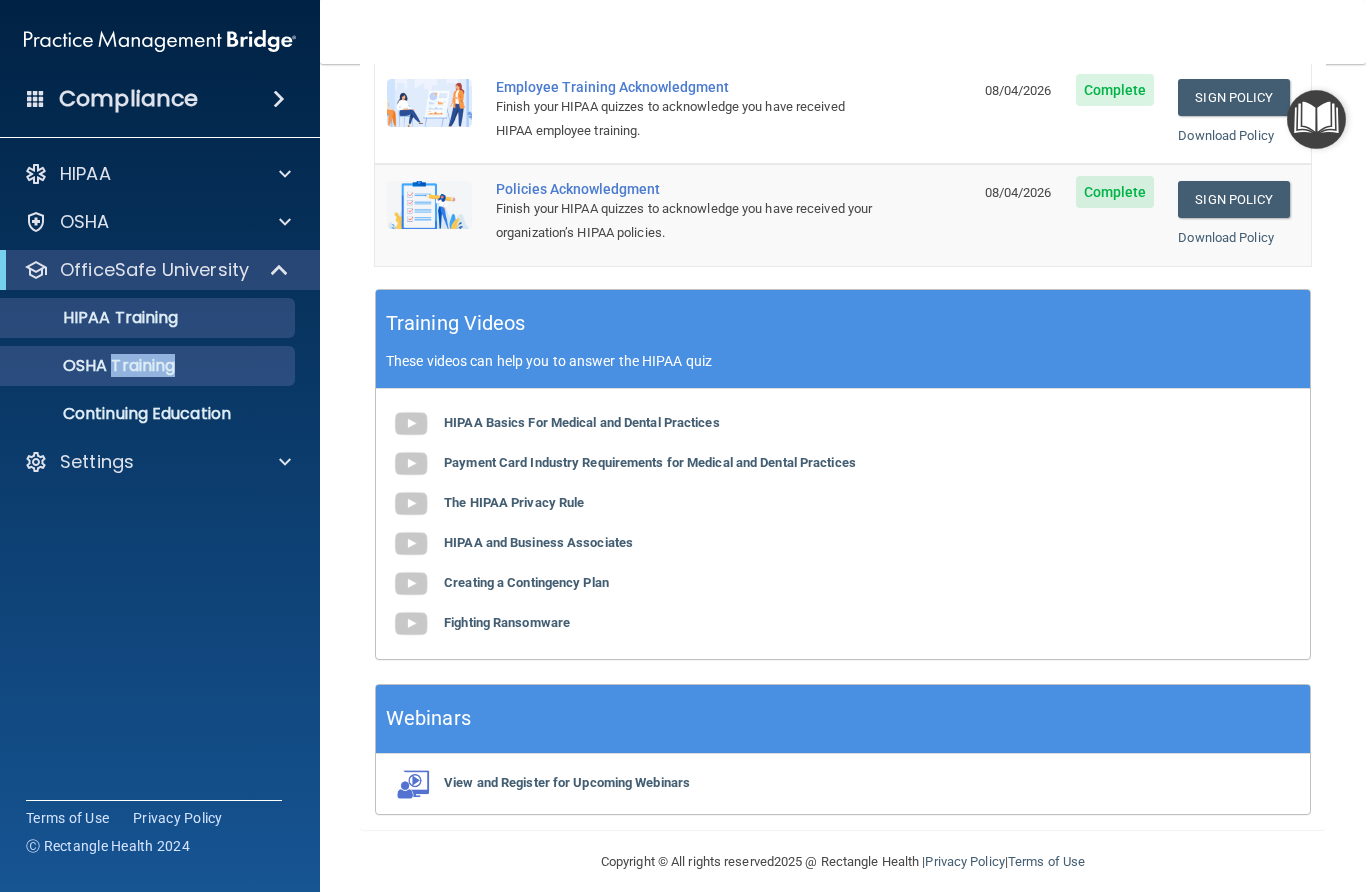 click on "OSHA Training" at bounding box center (149, 366) 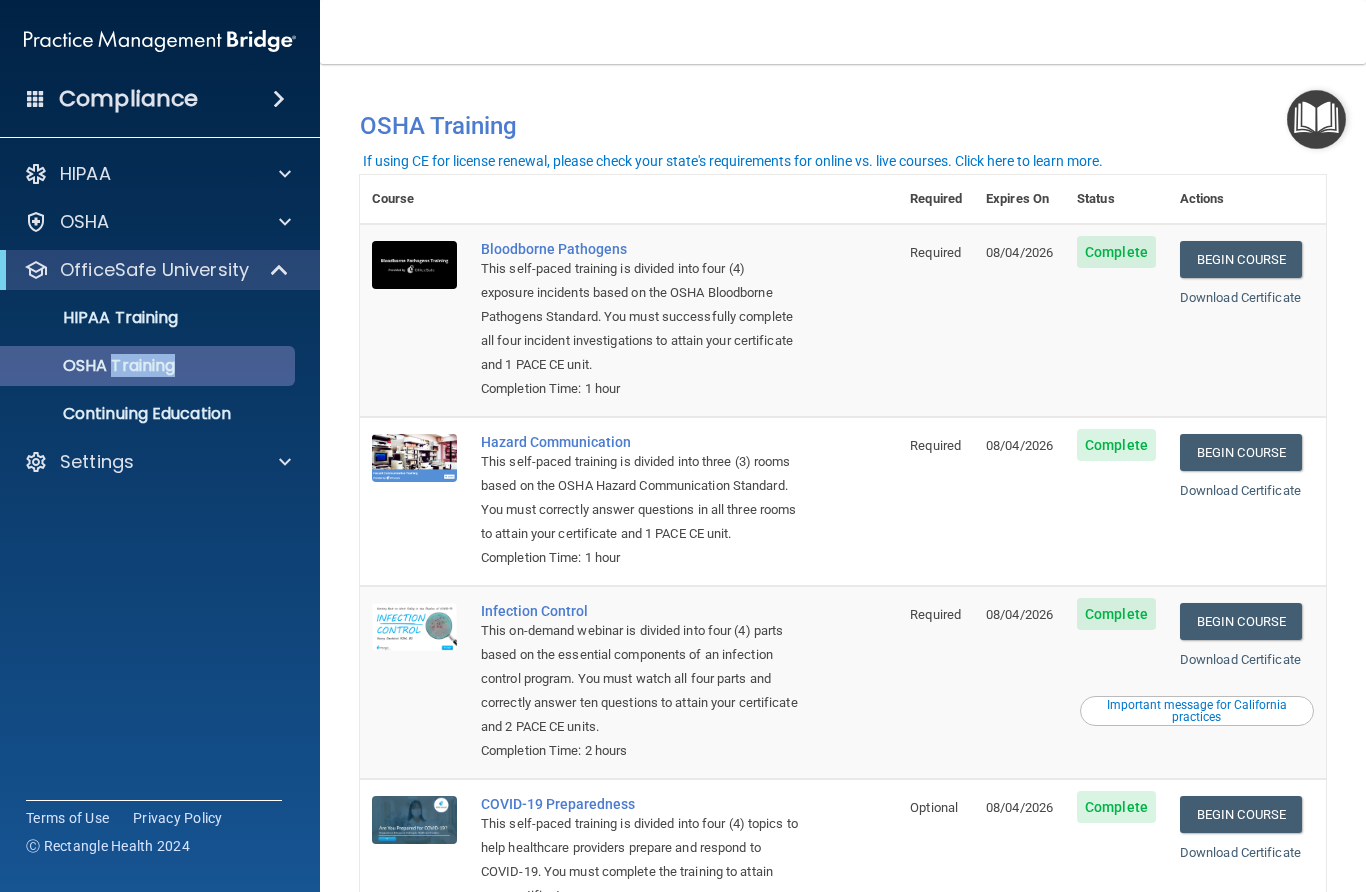 scroll, scrollTop: 0, scrollLeft: 0, axis: both 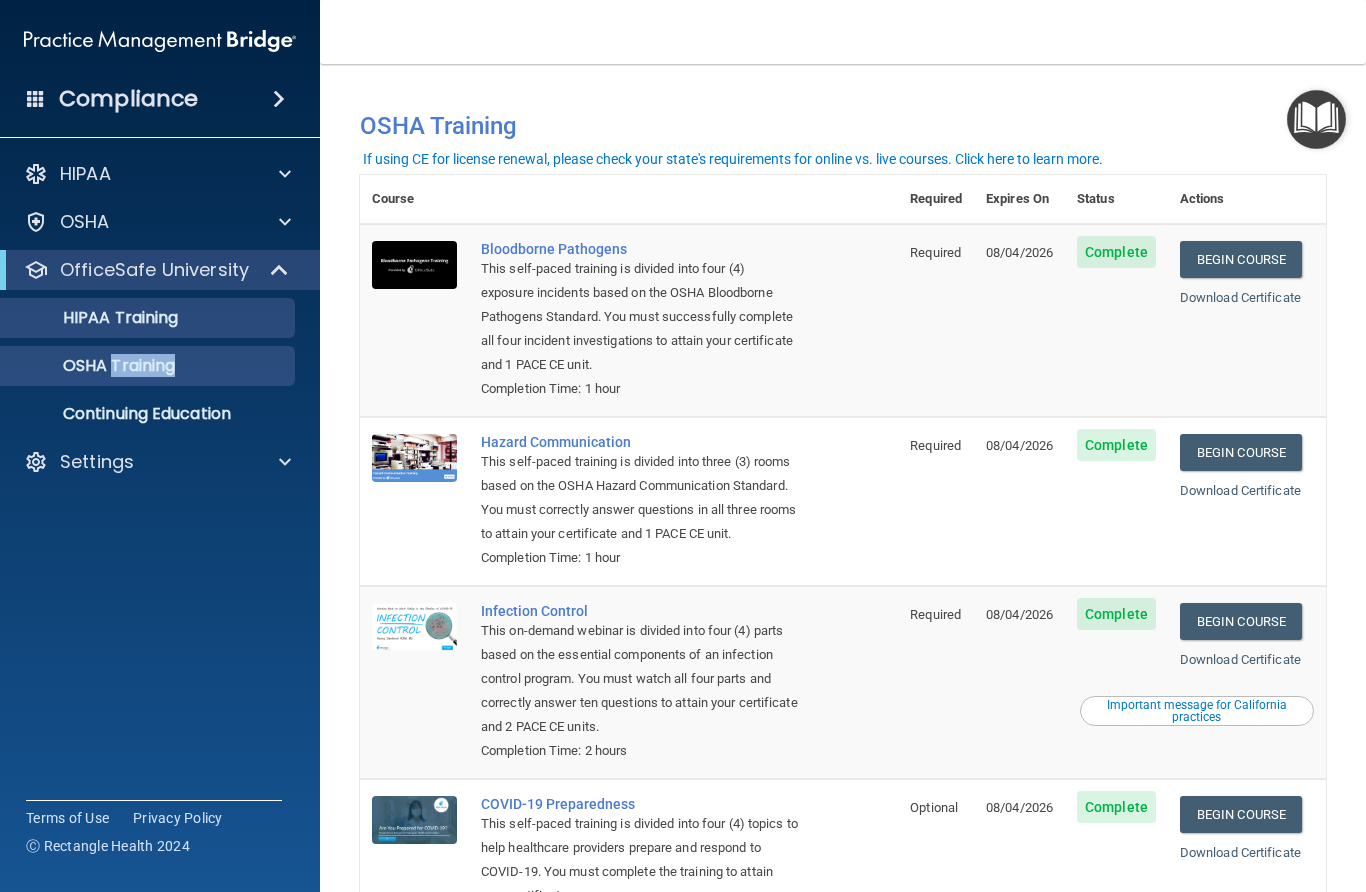 click on "HIPAA Training" at bounding box center [95, 318] 